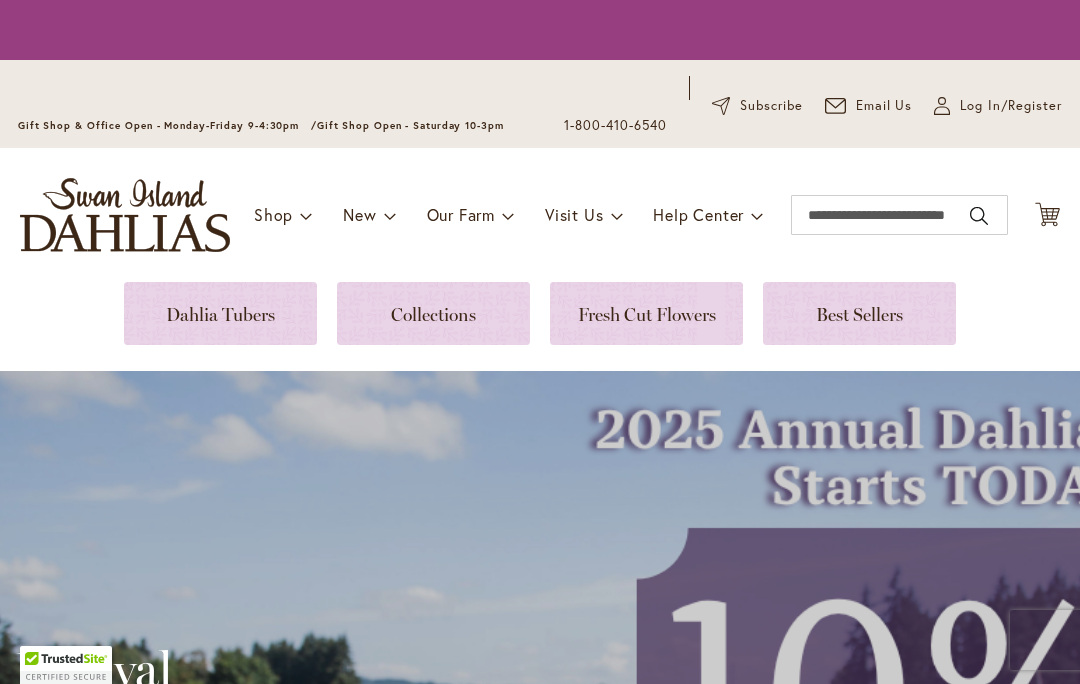 scroll, scrollTop: 0, scrollLeft: 0, axis: both 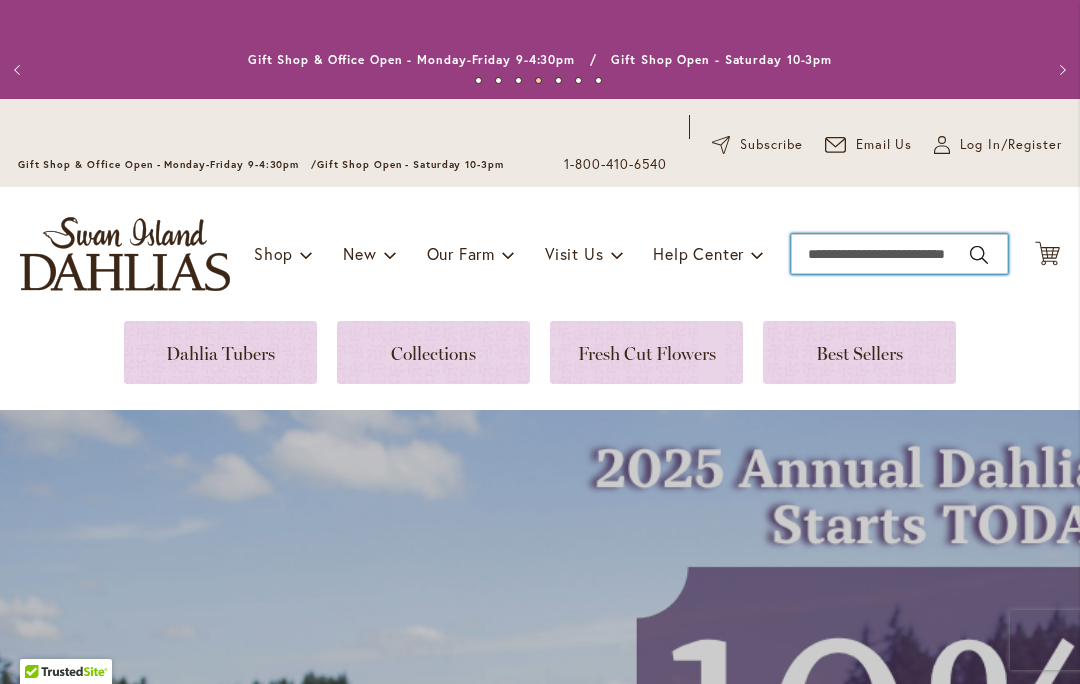 click on "Search" at bounding box center [899, 254] 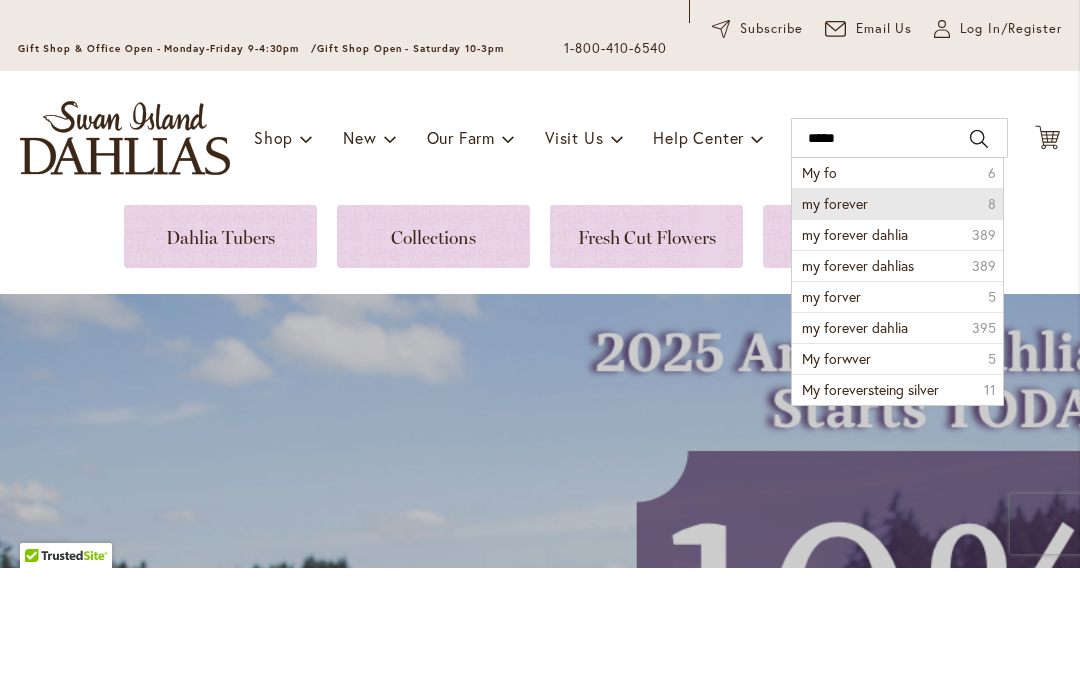 click on "my forever 8" at bounding box center [897, 319] 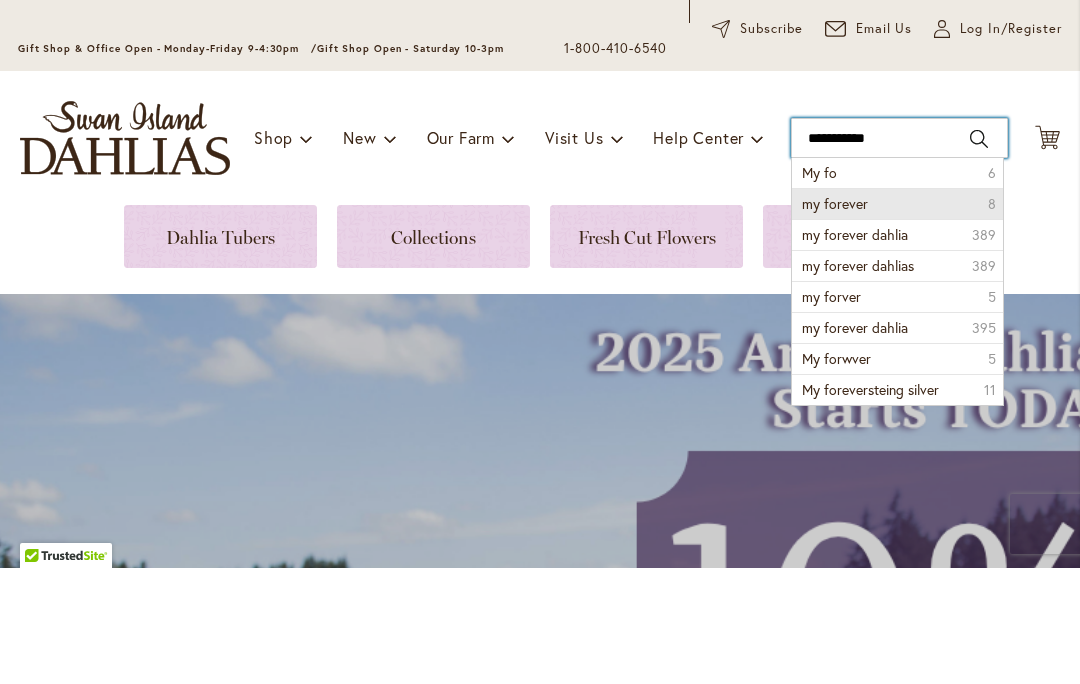 type on "**********" 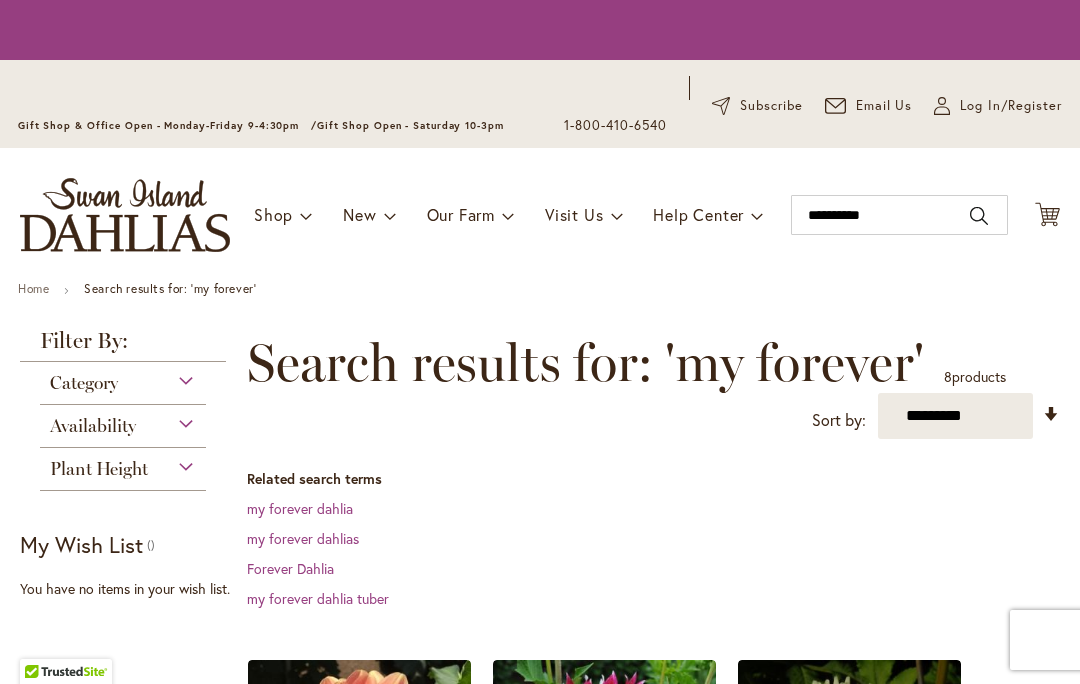 scroll, scrollTop: 0, scrollLeft: 0, axis: both 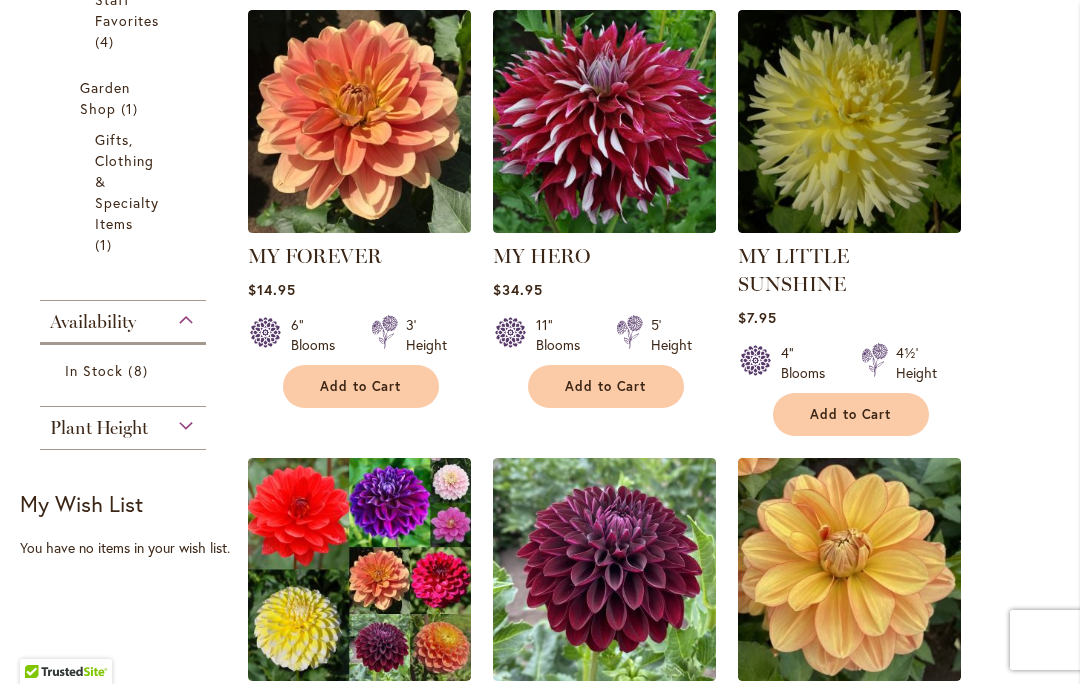 click at bounding box center [359, 121] 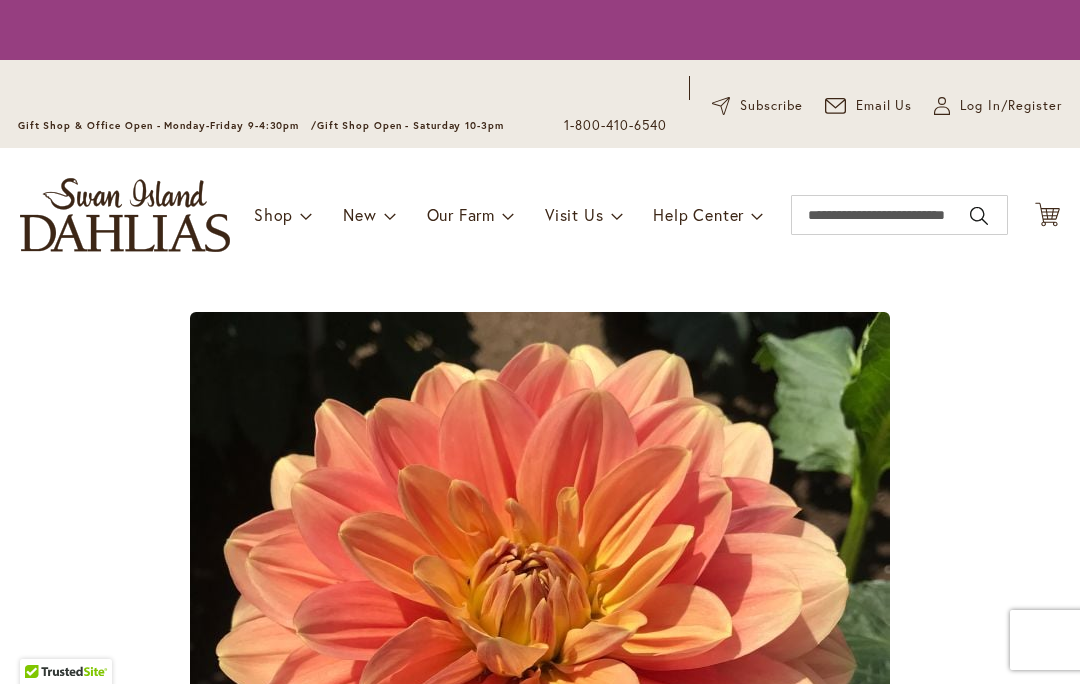scroll, scrollTop: 0, scrollLeft: 0, axis: both 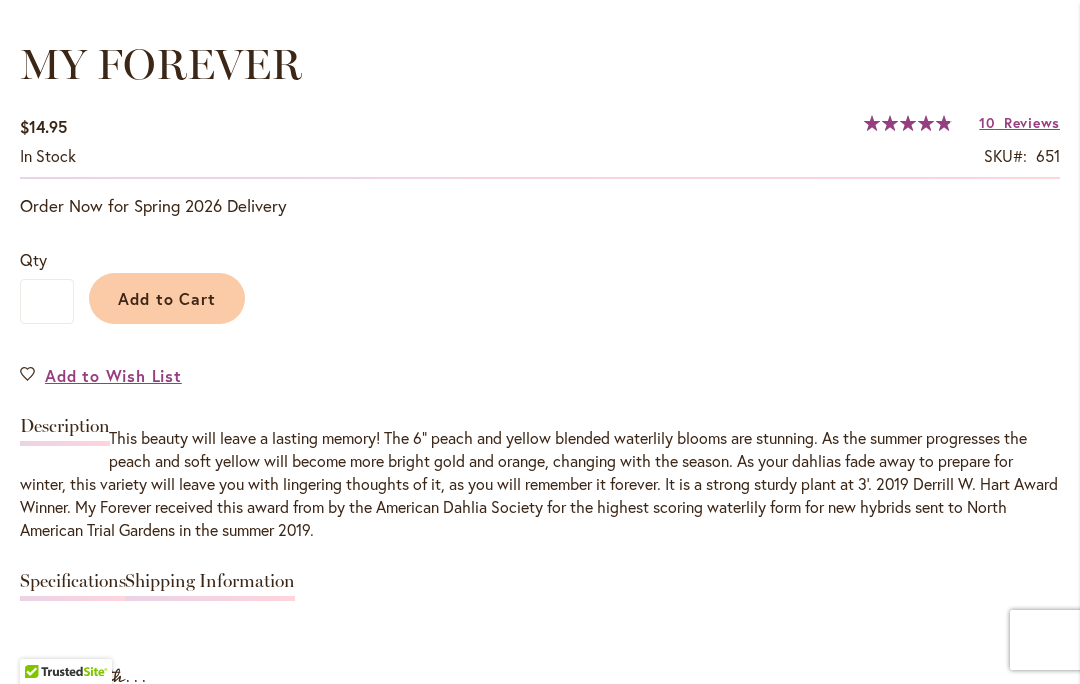 click on "Add to Cart" at bounding box center (167, 298) 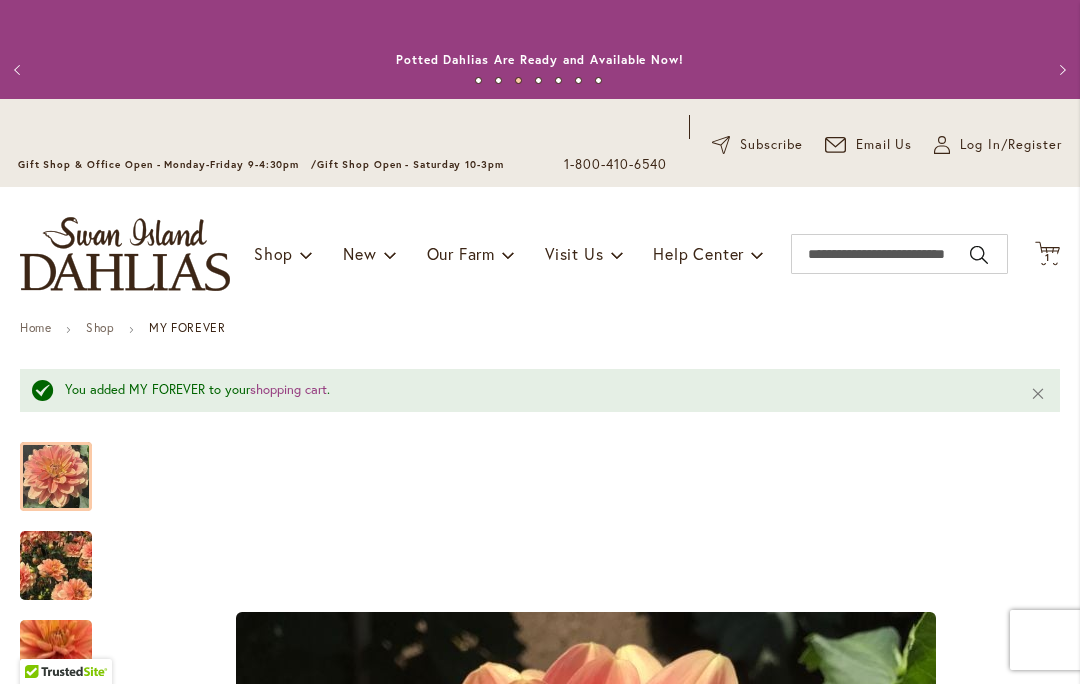 scroll, scrollTop: 0, scrollLeft: 0, axis: both 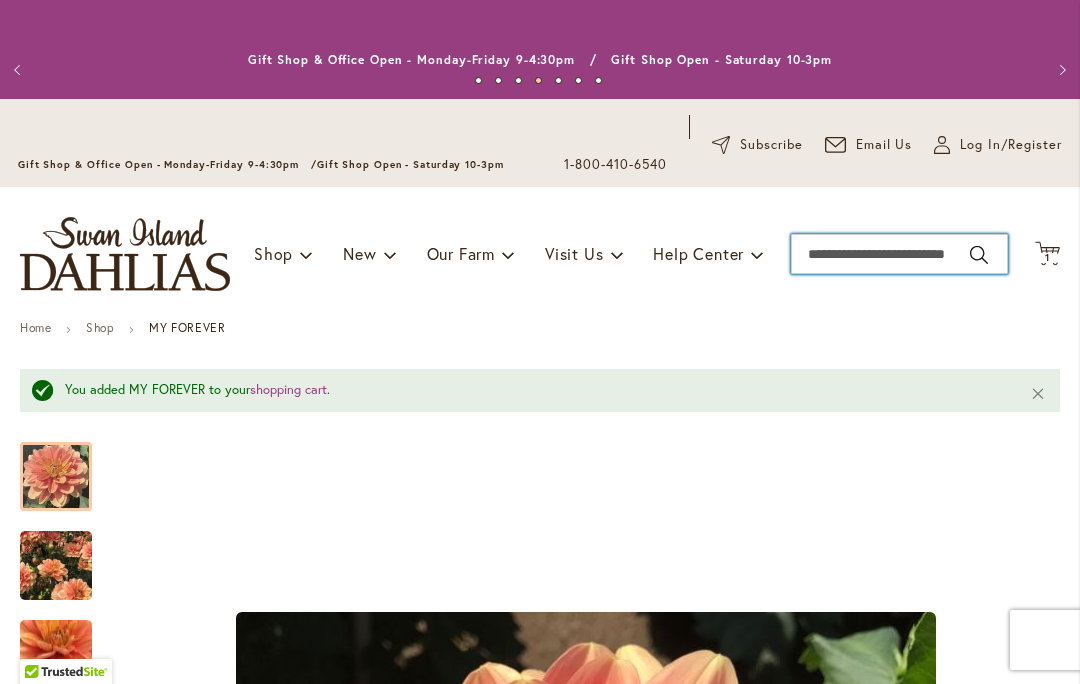click on "Search" at bounding box center [899, 254] 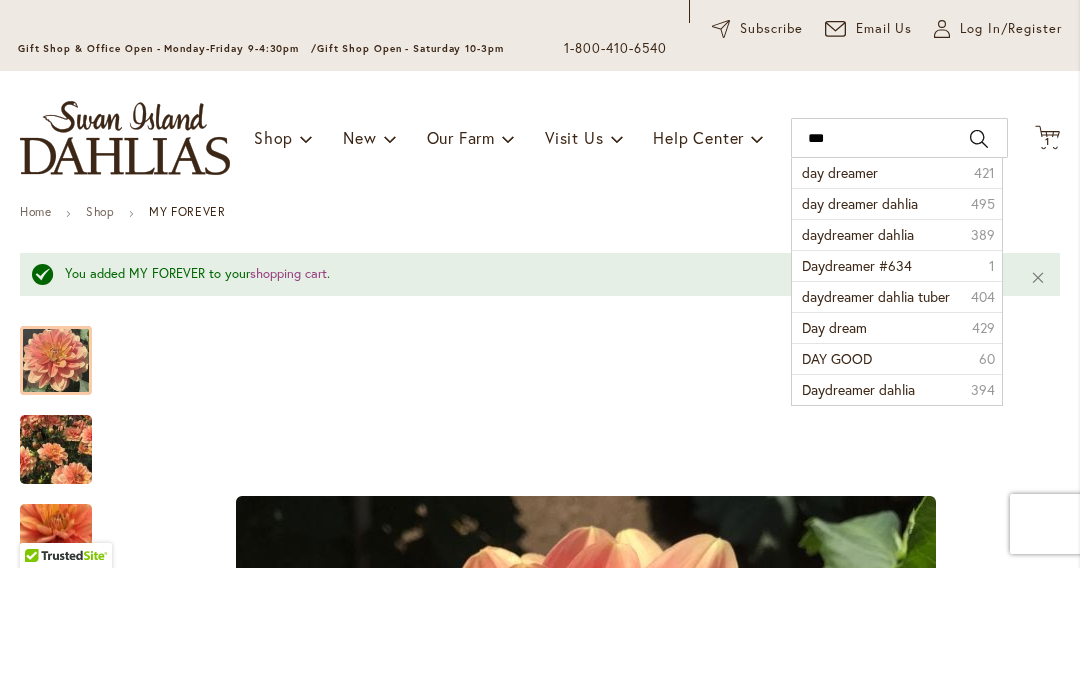 click on "day dreamer" at bounding box center [840, 288] 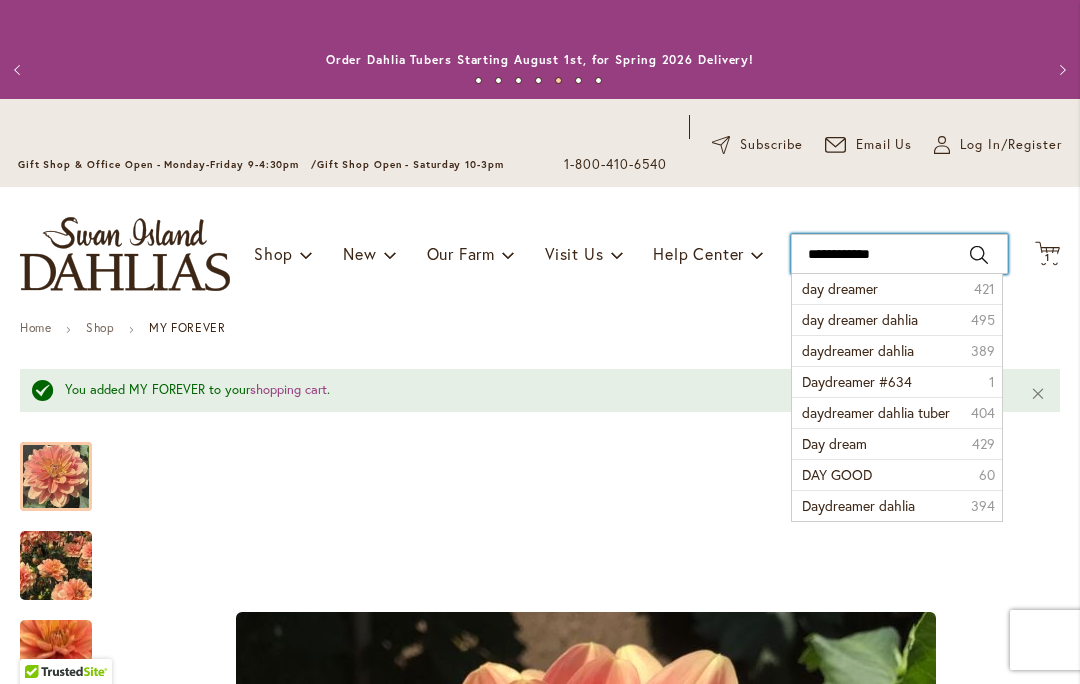 type on "**********" 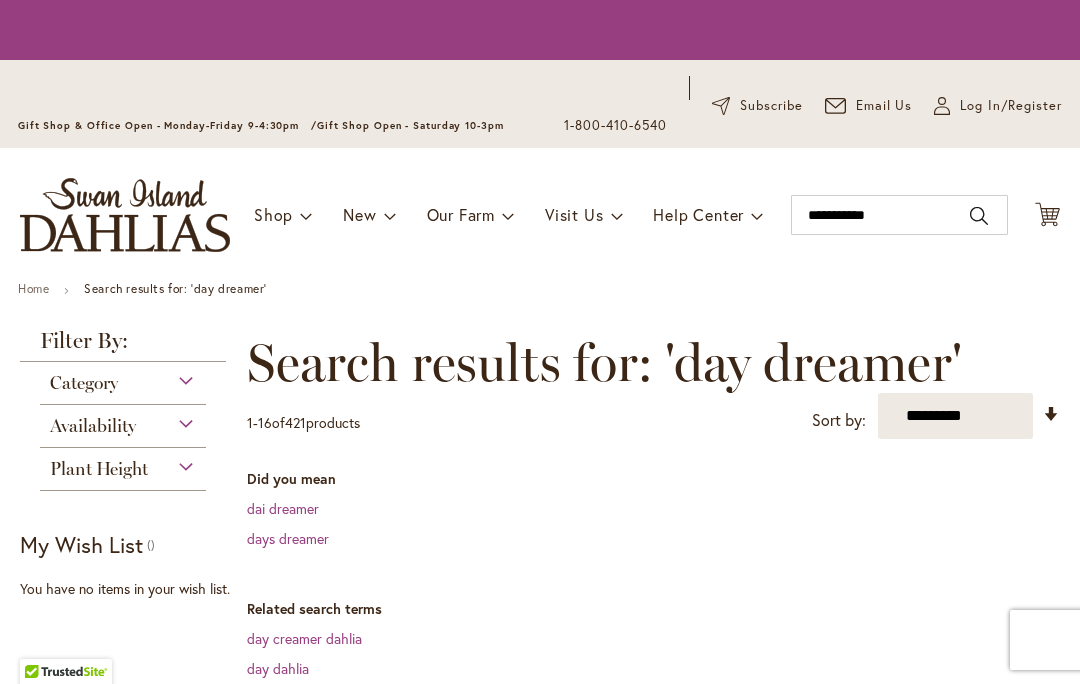 scroll, scrollTop: 0, scrollLeft: 0, axis: both 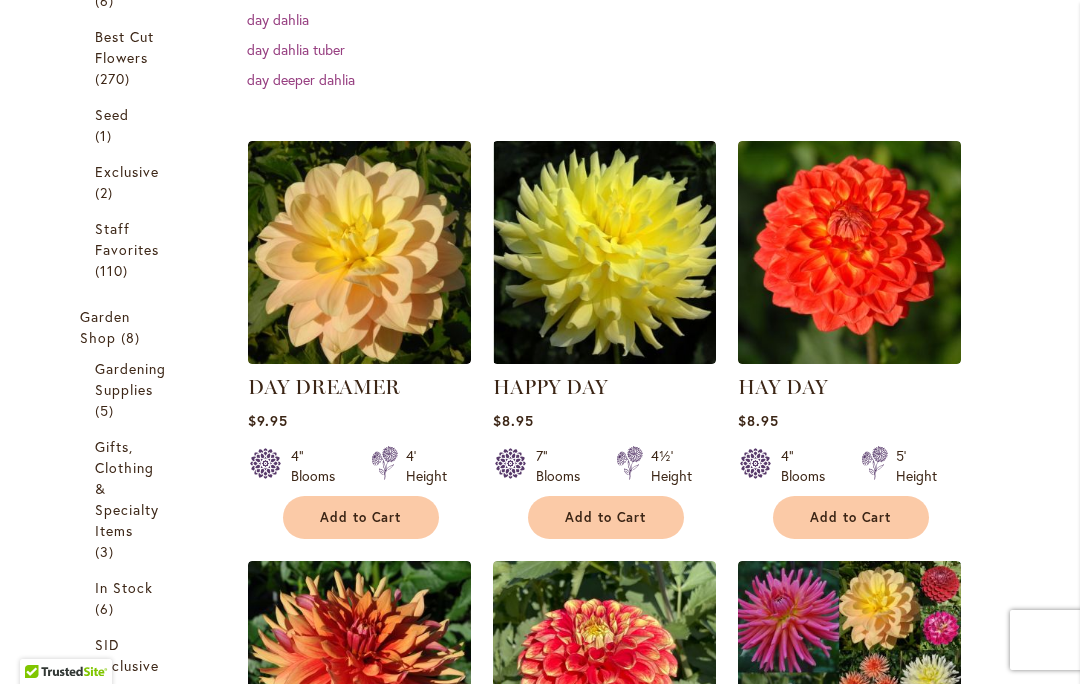click at bounding box center (359, 252) 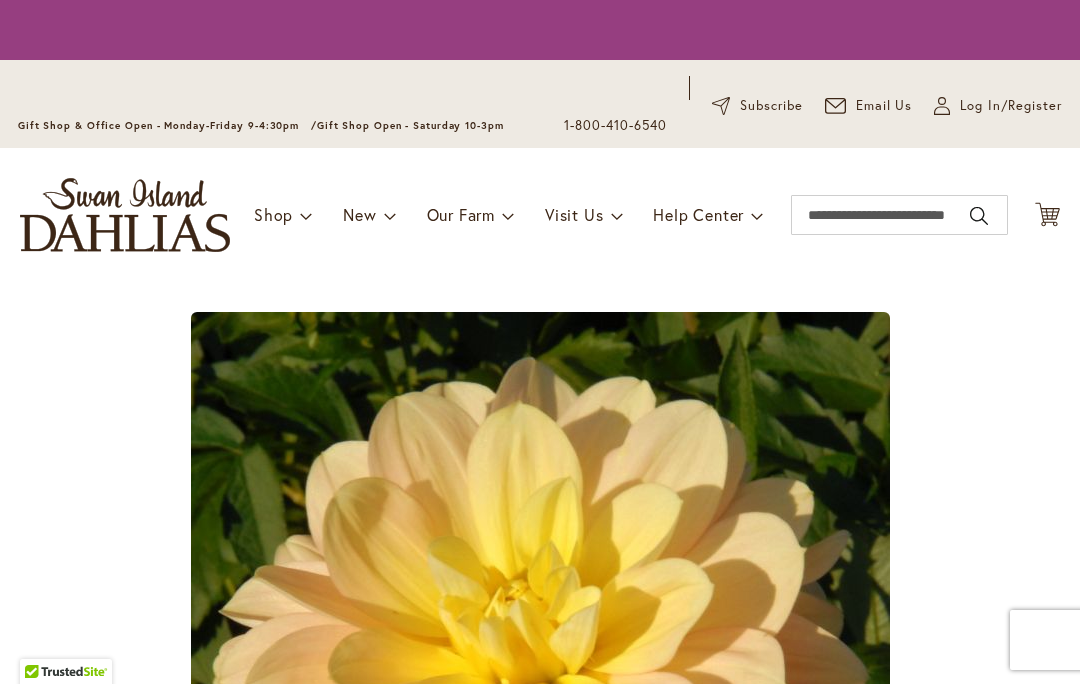 scroll, scrollTop: 0, scrollLeft: 0, axis: both 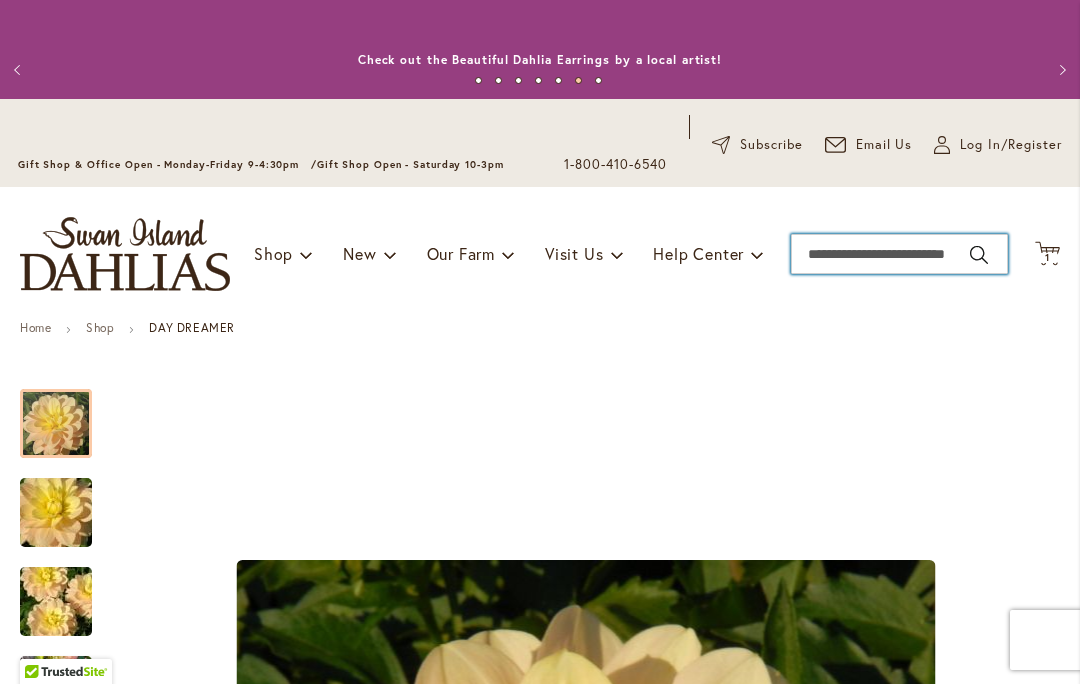 click on "Search" at bounding box center [899, 254] 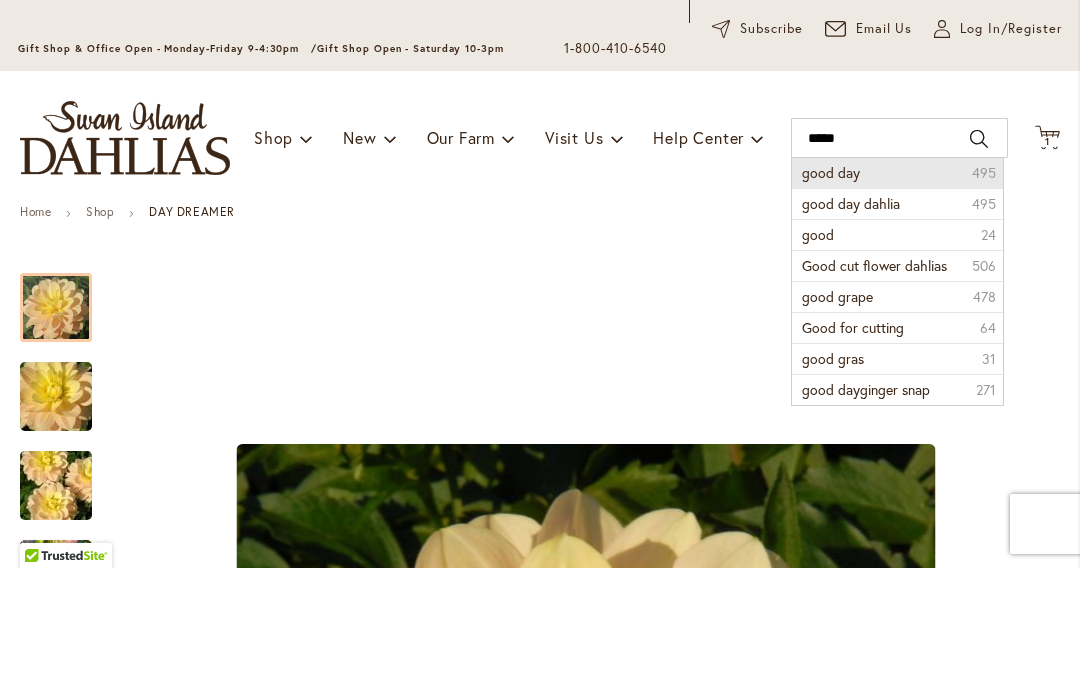 click on "good day 495" at bounding box center [897, 289] 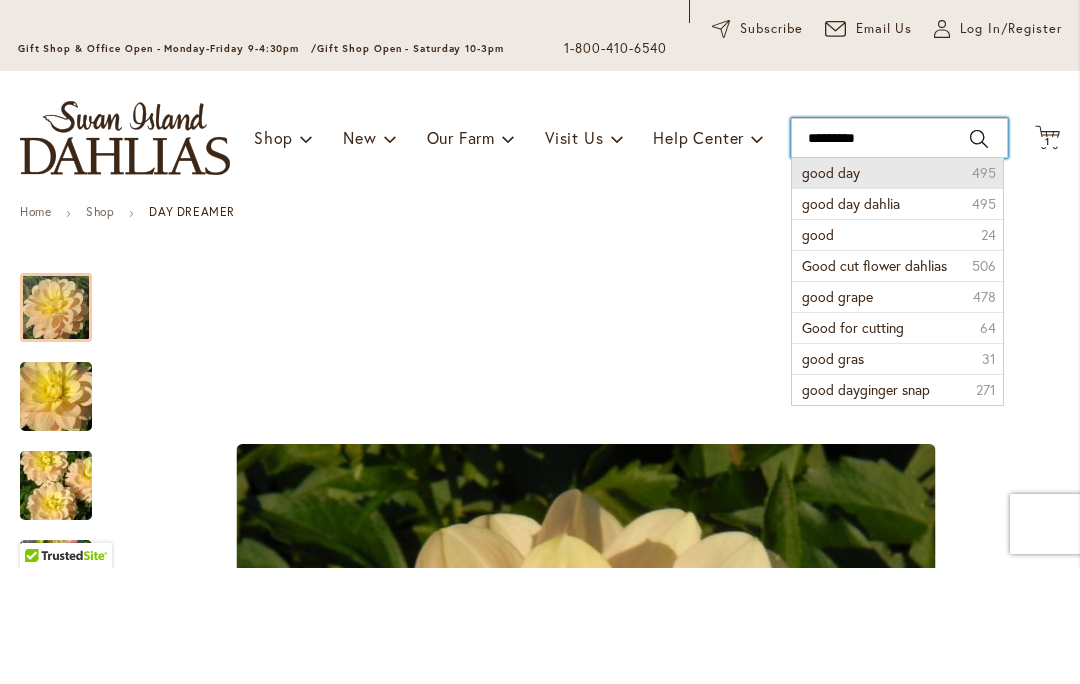 type on "********" 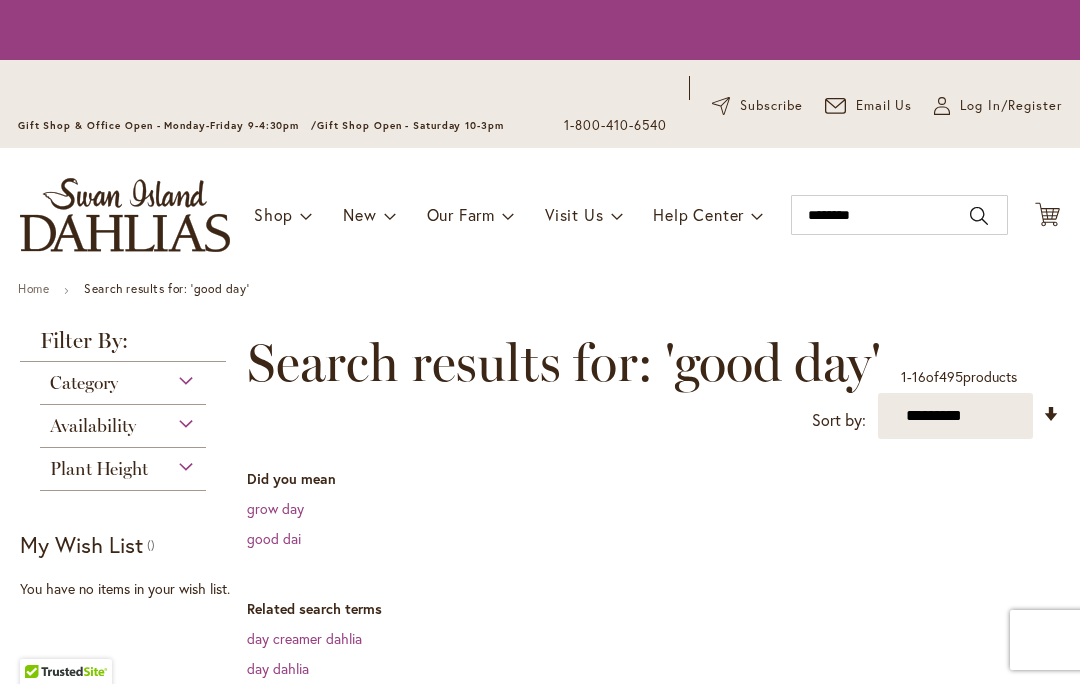scroll, scrollTop: 0, scrollLeft: 0, axis: both 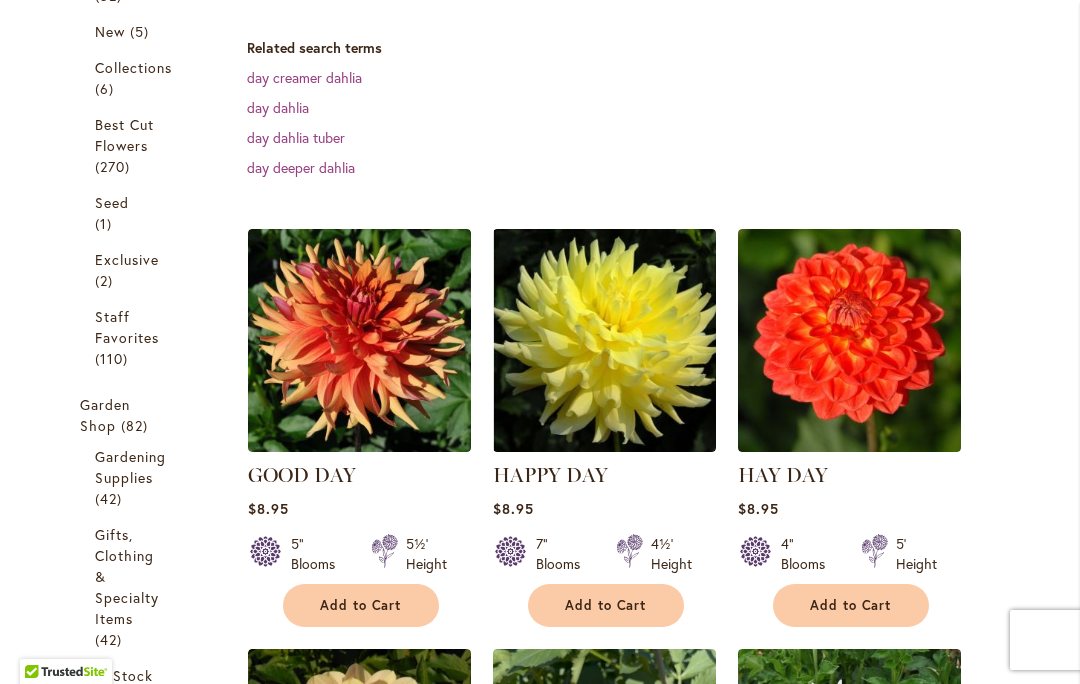 click at bounding box center (359, 340) 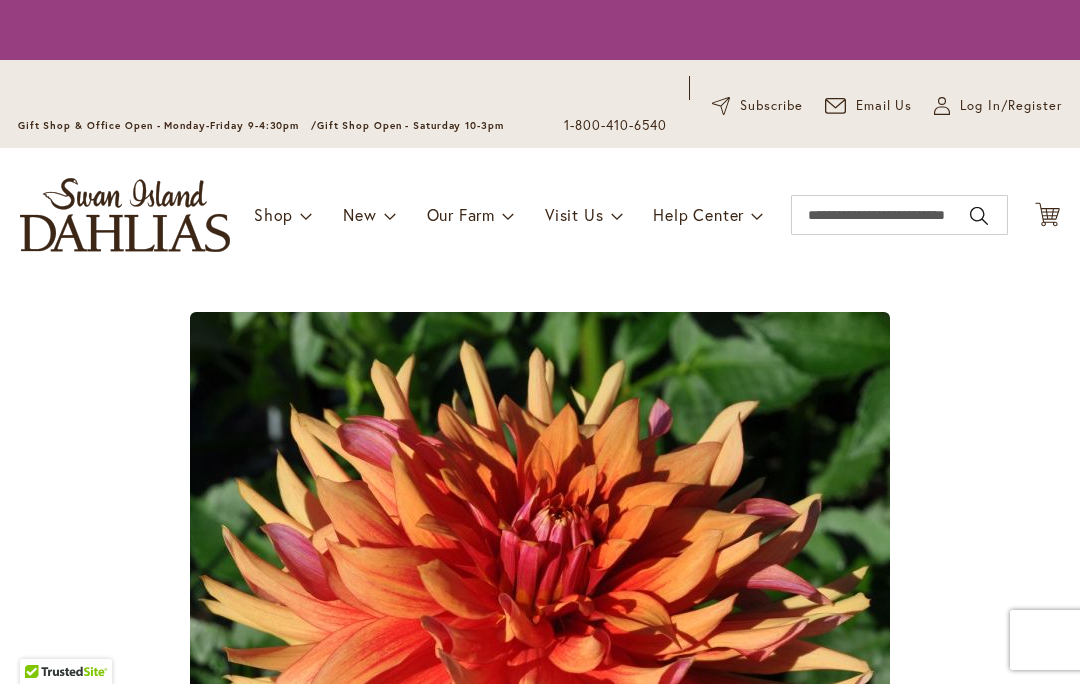 scroll, scrollTop: 0, scrollLeft: 0, axis: both 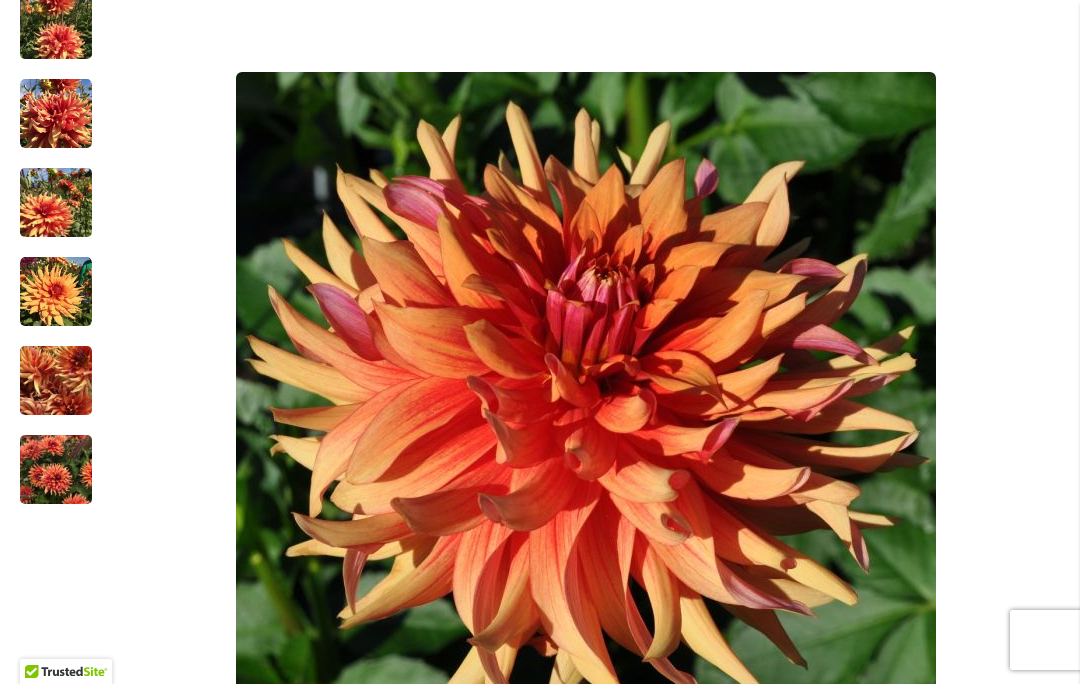 click at bounding box center [56, 292] 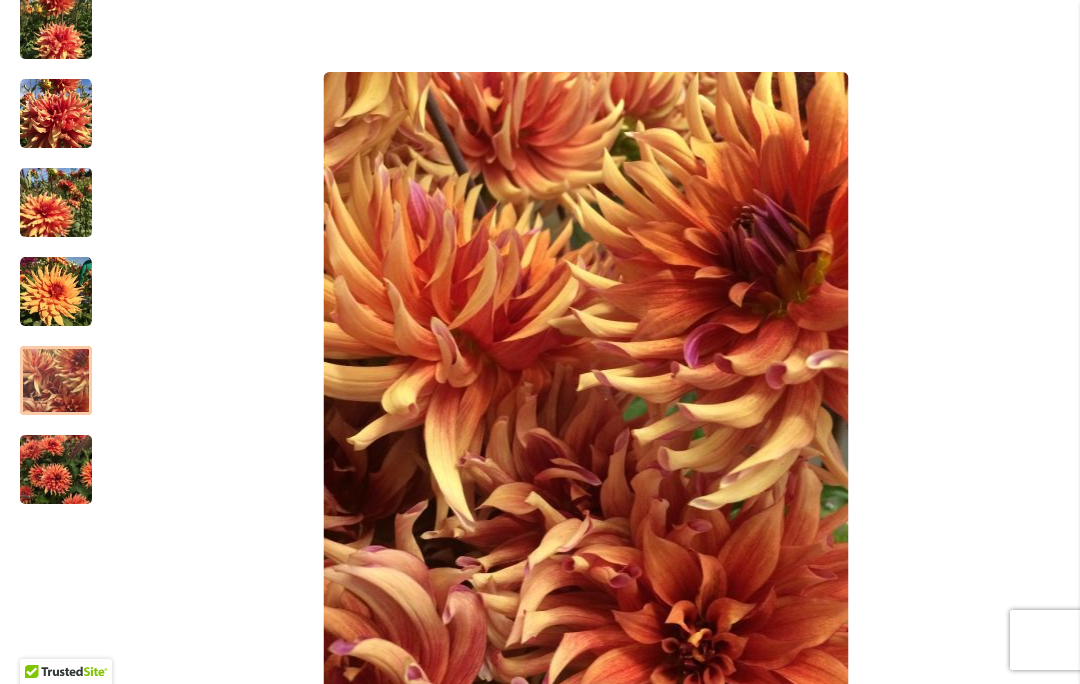 click at bounding box center (56, 381) 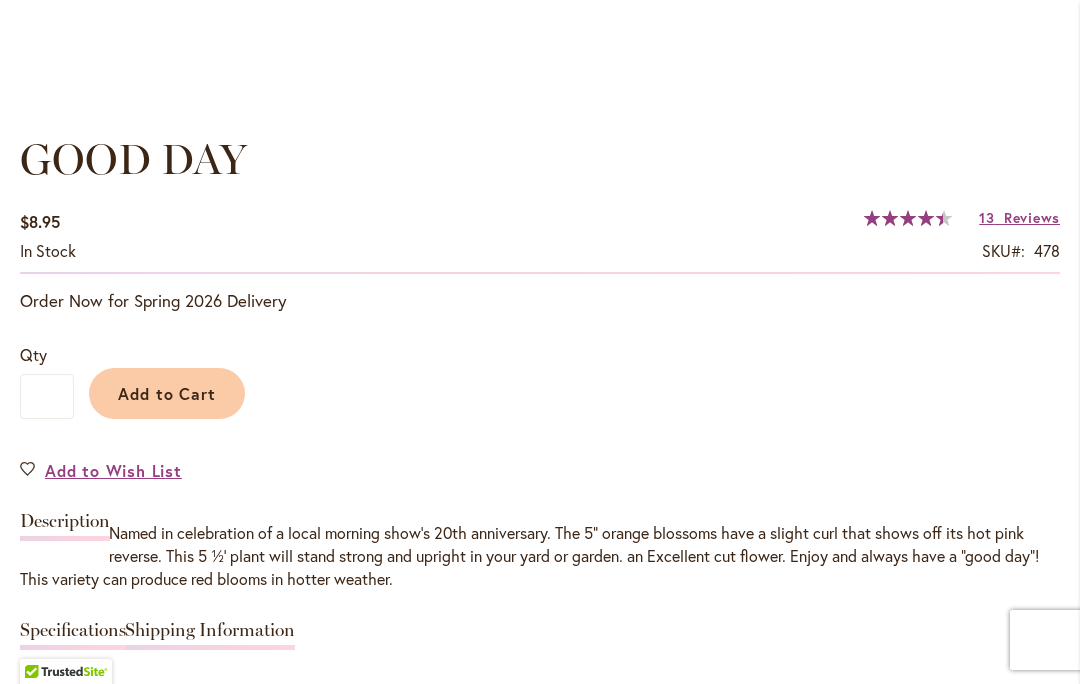 scroll, scrollTop: 1372, scrollLeft: 0, axis: vertical 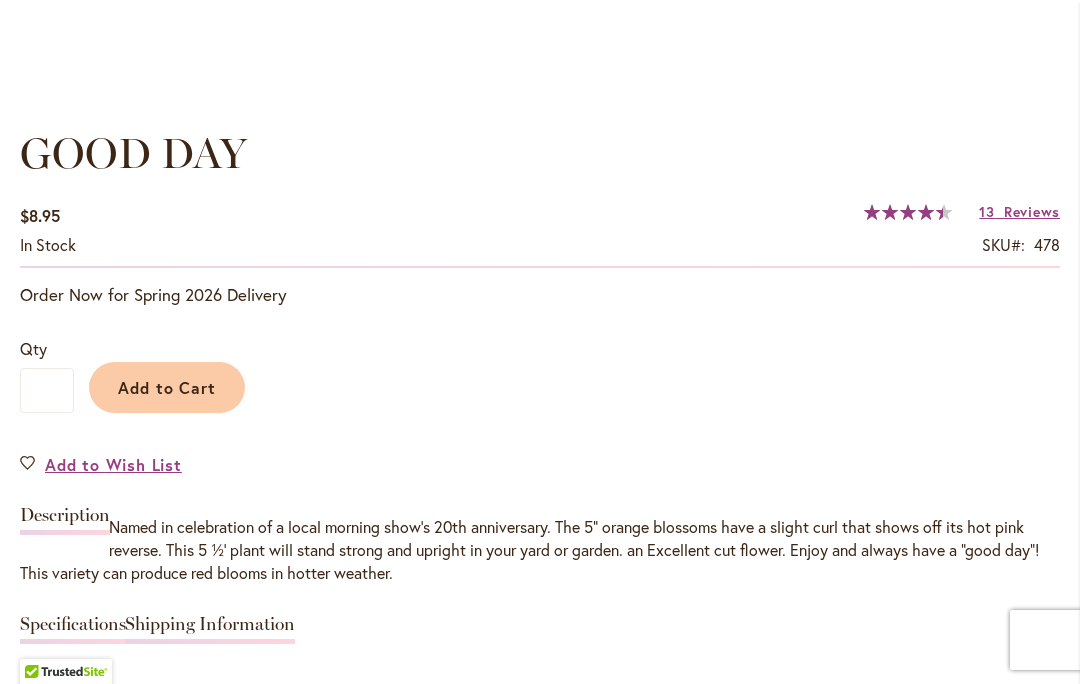 click on "Add to Cart" at bounding box center (167, 387) 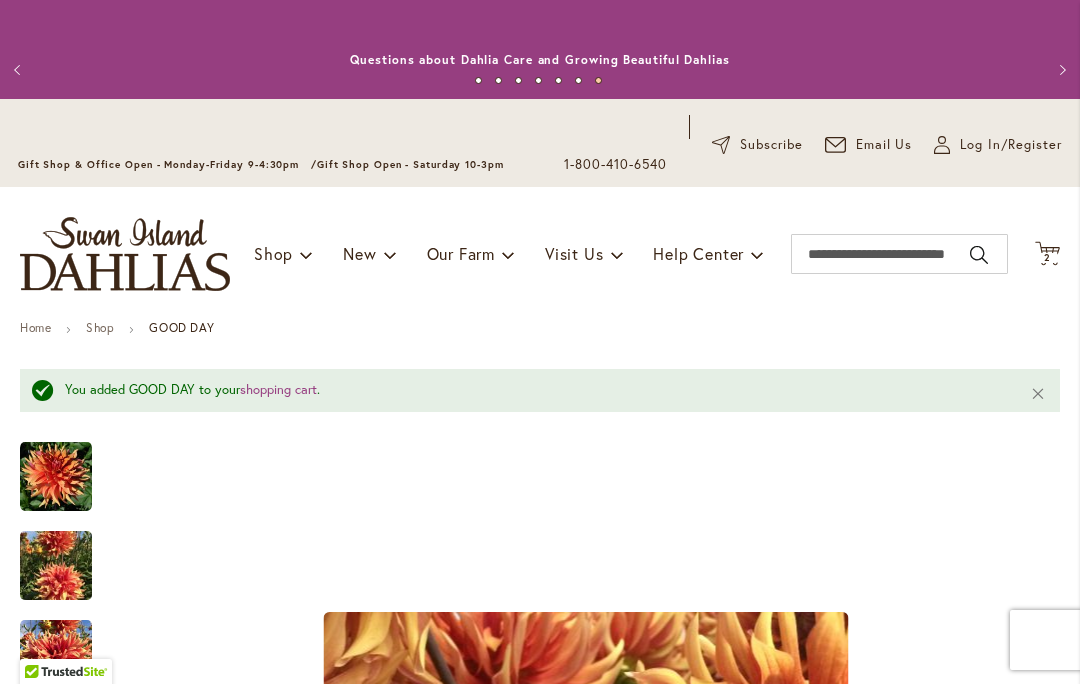 scroll, scrollTop: 0, scrollLeft: 0, axis: both 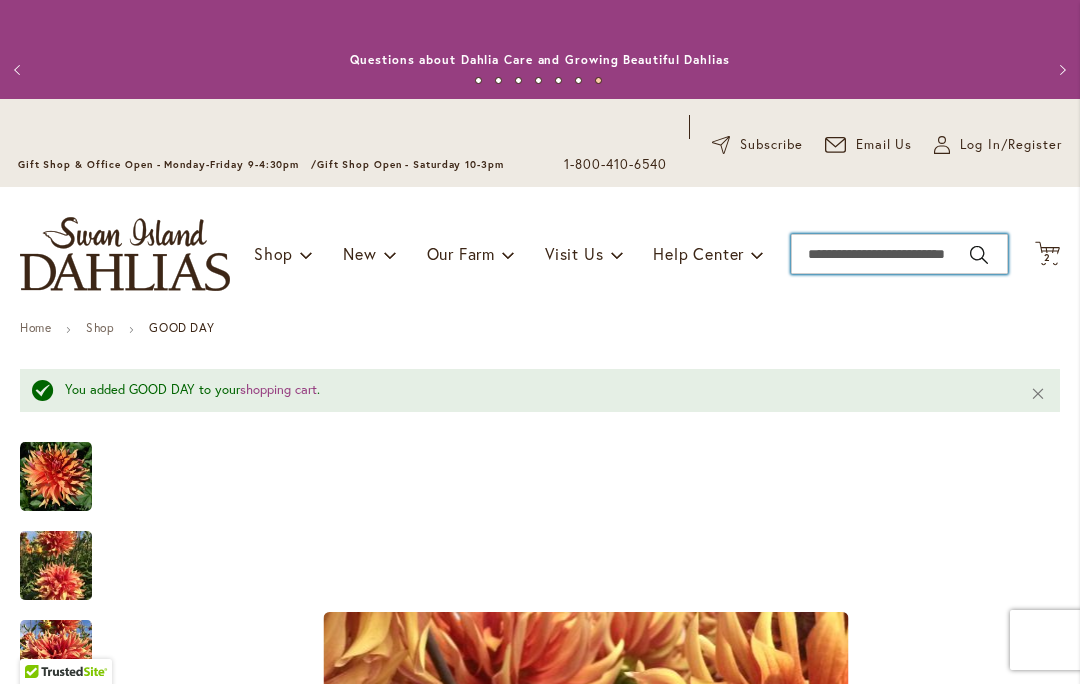 click on "Search" at bounding box center (899, 254) 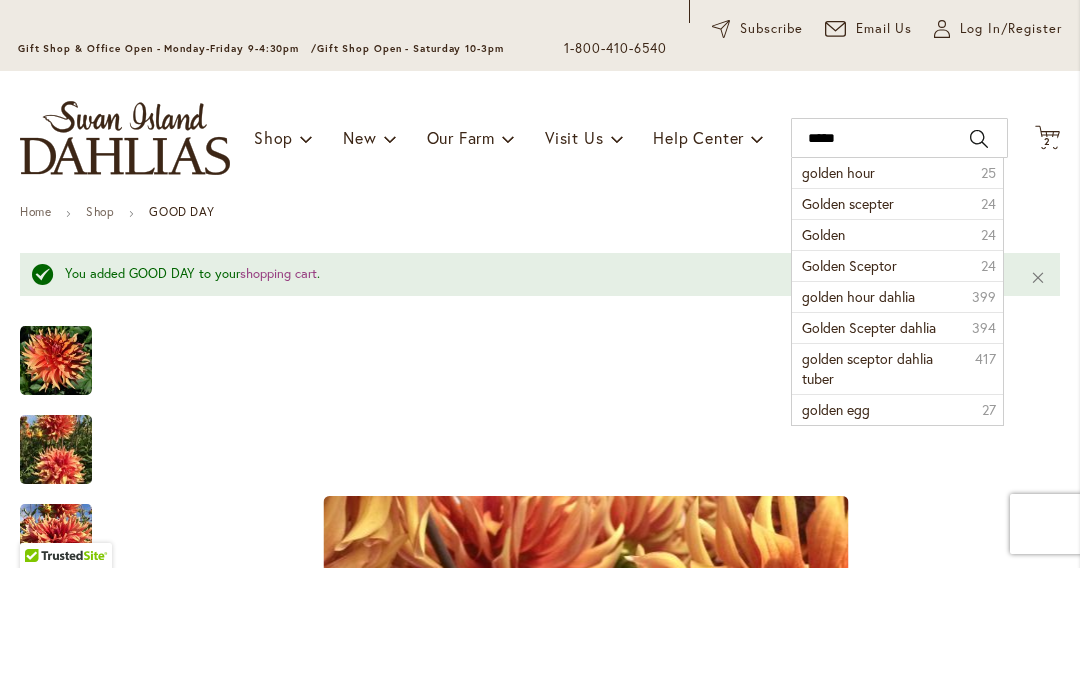 click on "golden hour 25" at bounding box center (897, 289) 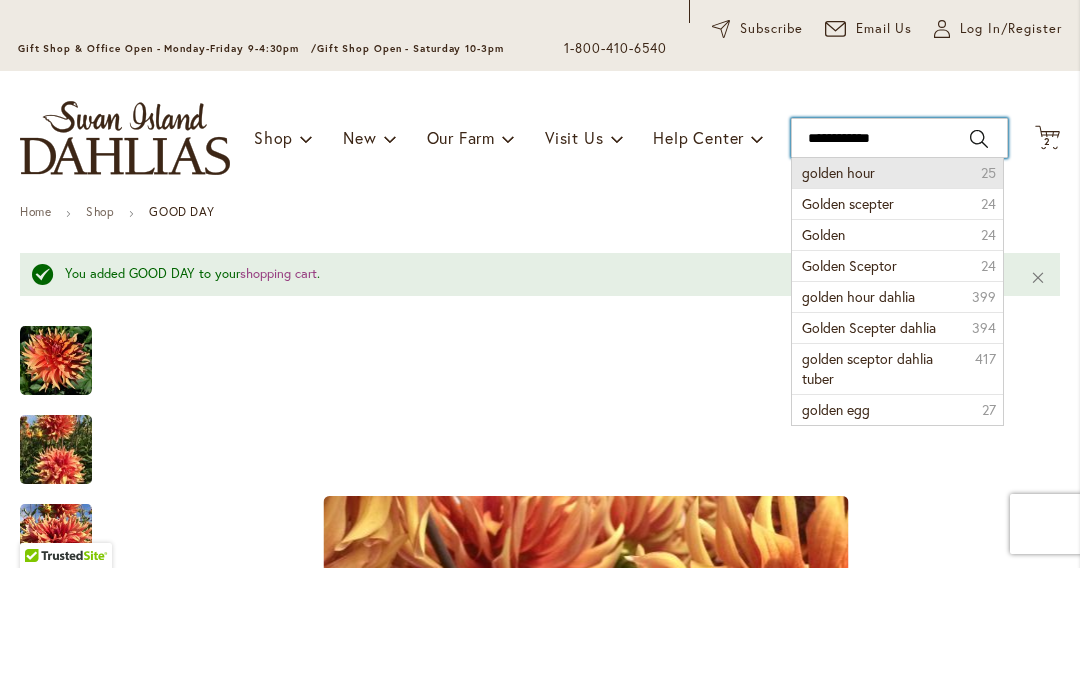 type on "**********" 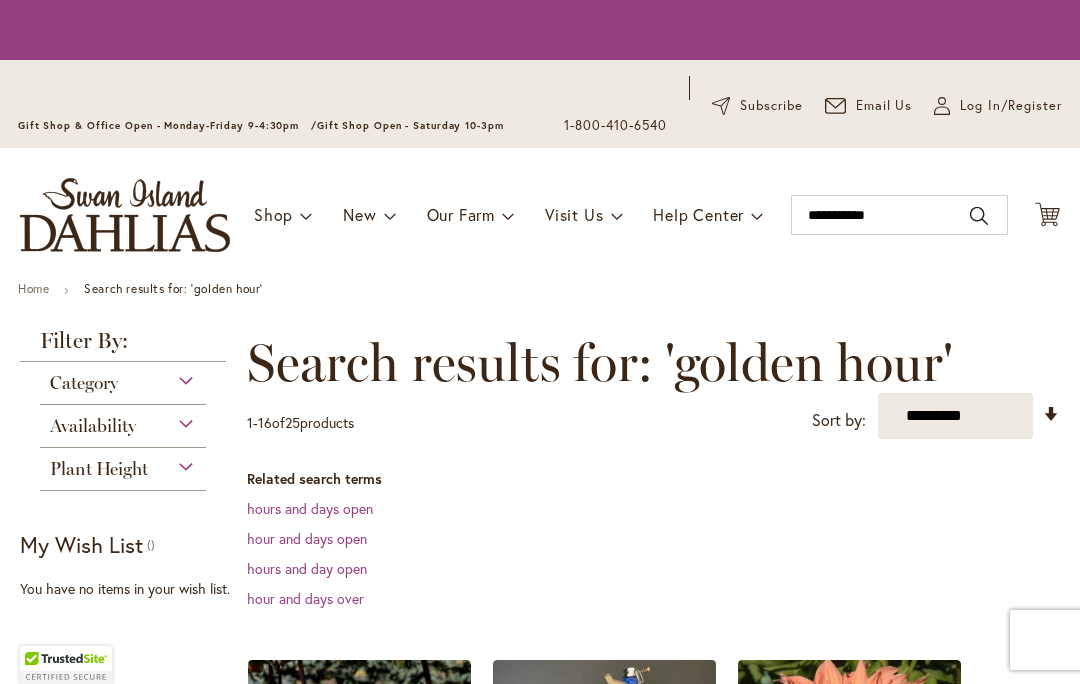 scroll, scrollTop: 0, scrollLeft: 0, axis: both 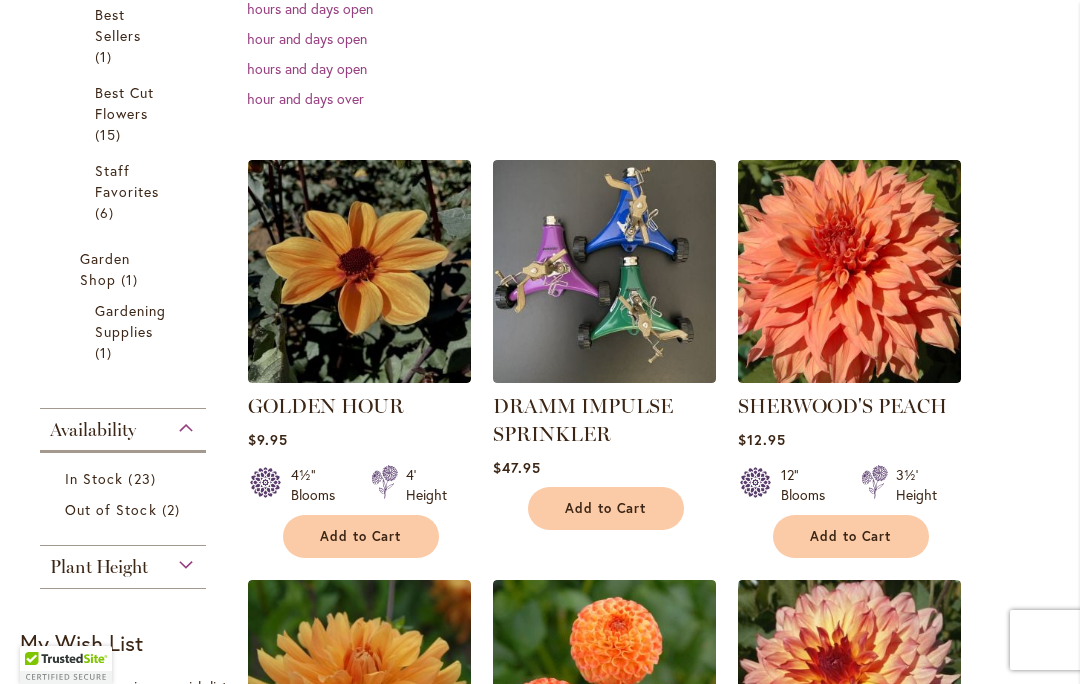 click at bounding box center [359, 271] 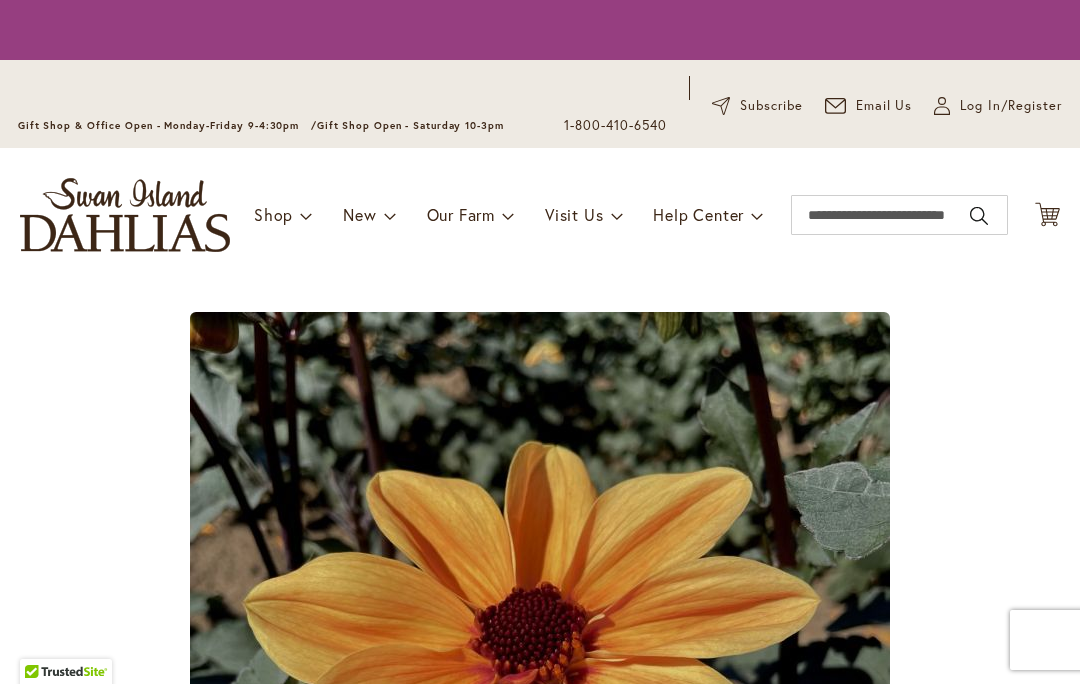 scroll, scrollTop: 0, scrollLeft: 0, axis: both 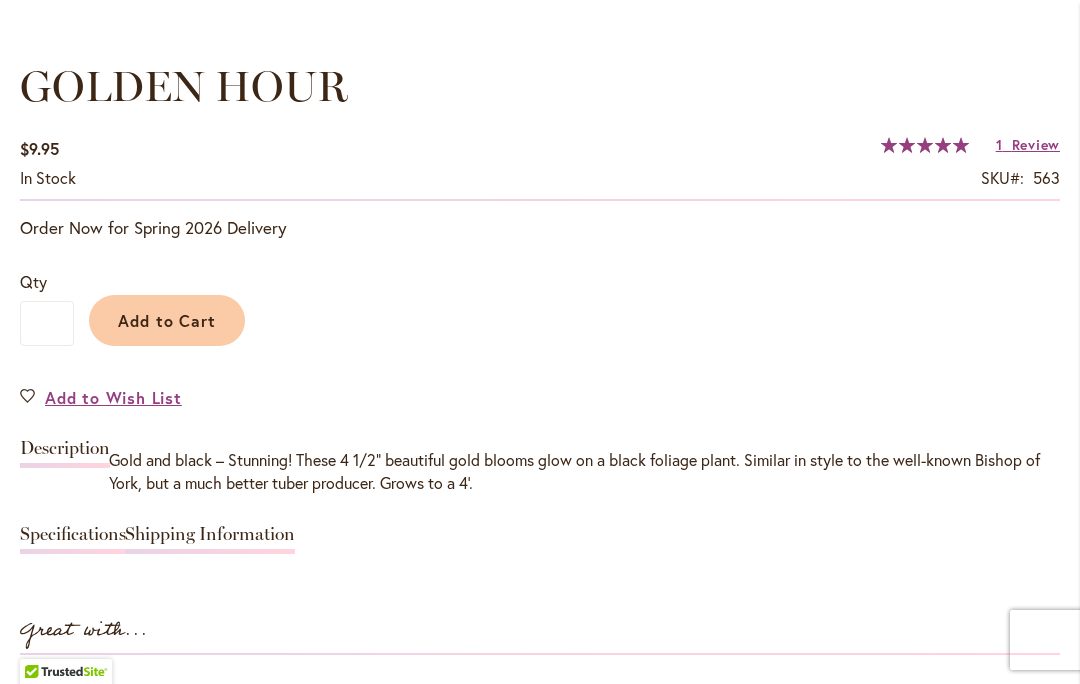 click on "Add to Cart" at bounding box center (167, 320) 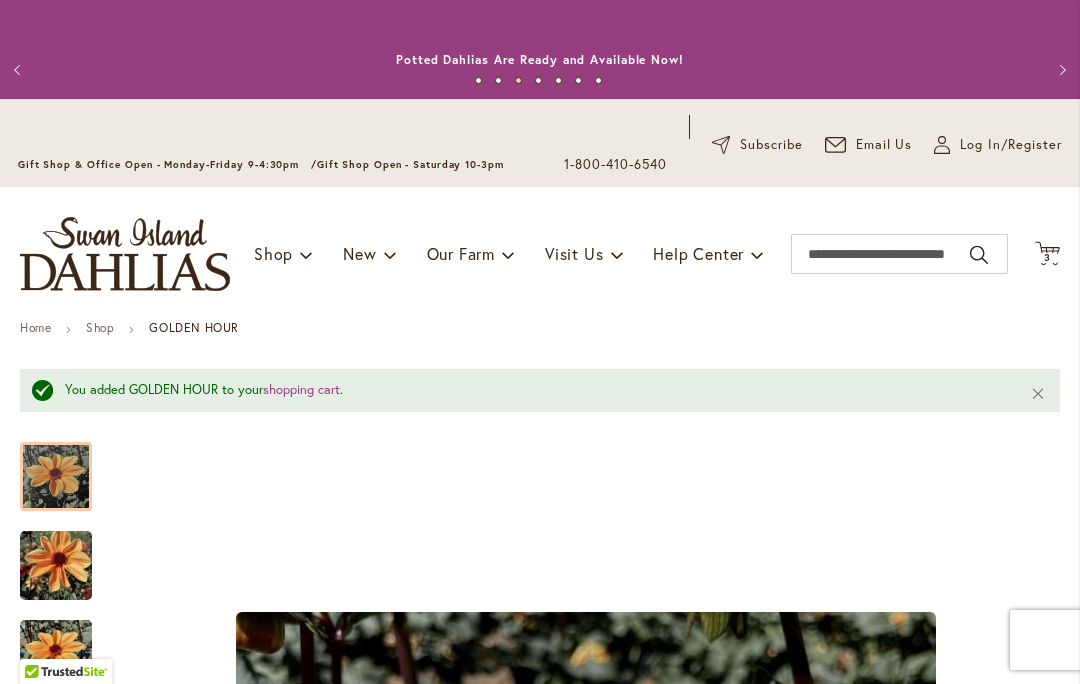 scroll, scrollTop: 0, scrollLeft: 0, axis: both 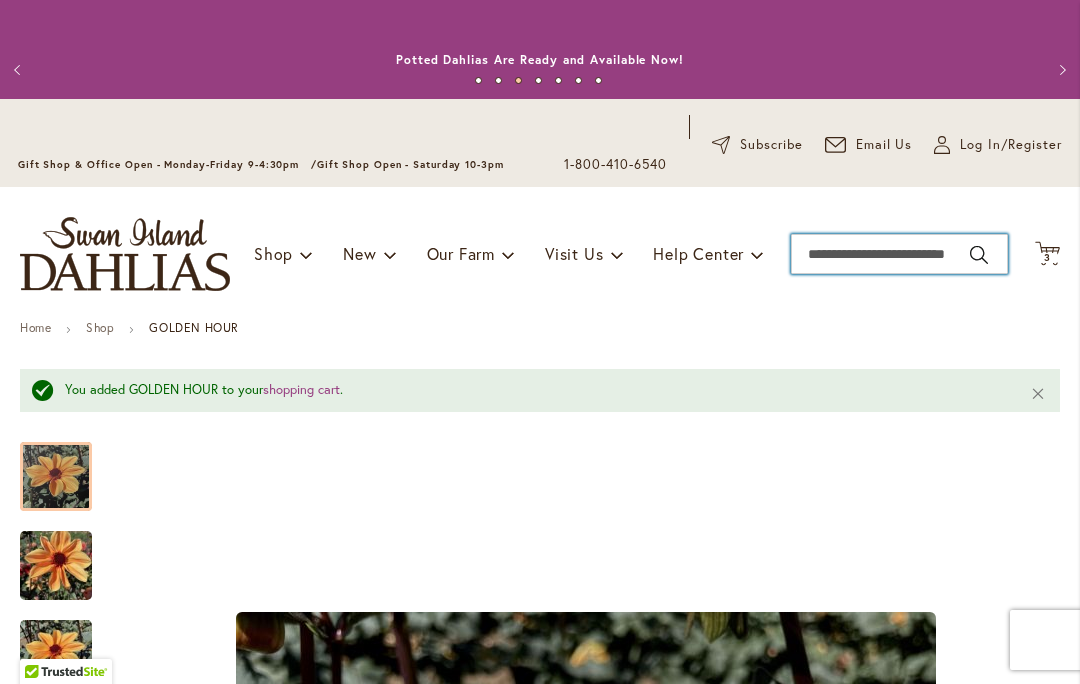 click on "Search" at bounding box center [899, 254] 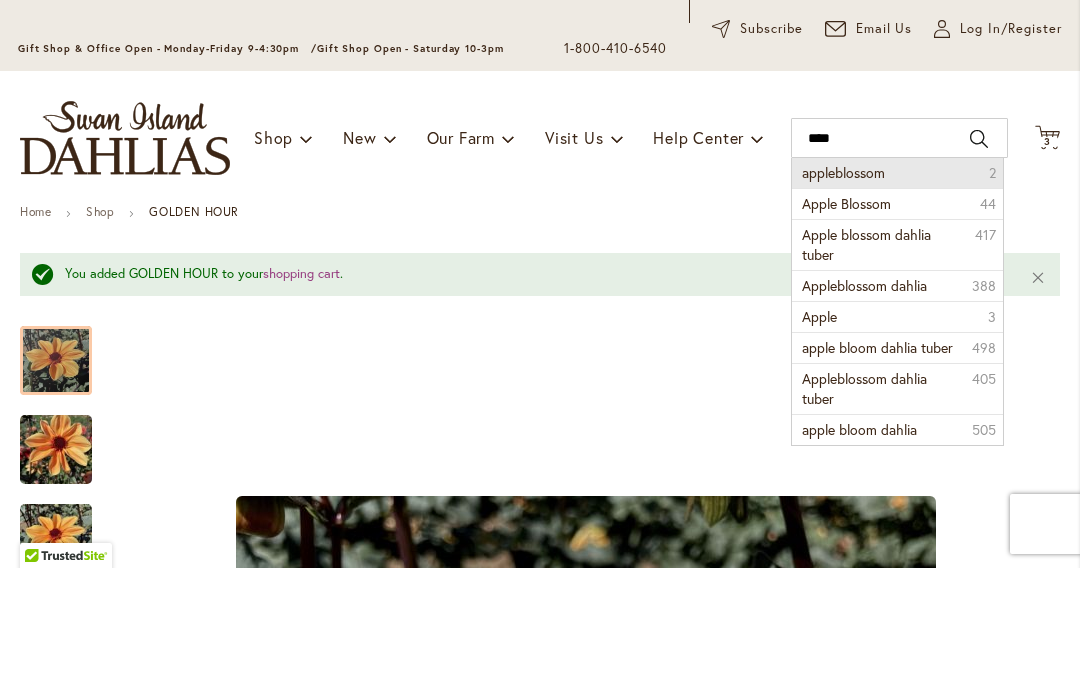 click on "appleblossom 2" at bounding box center [897, 289] 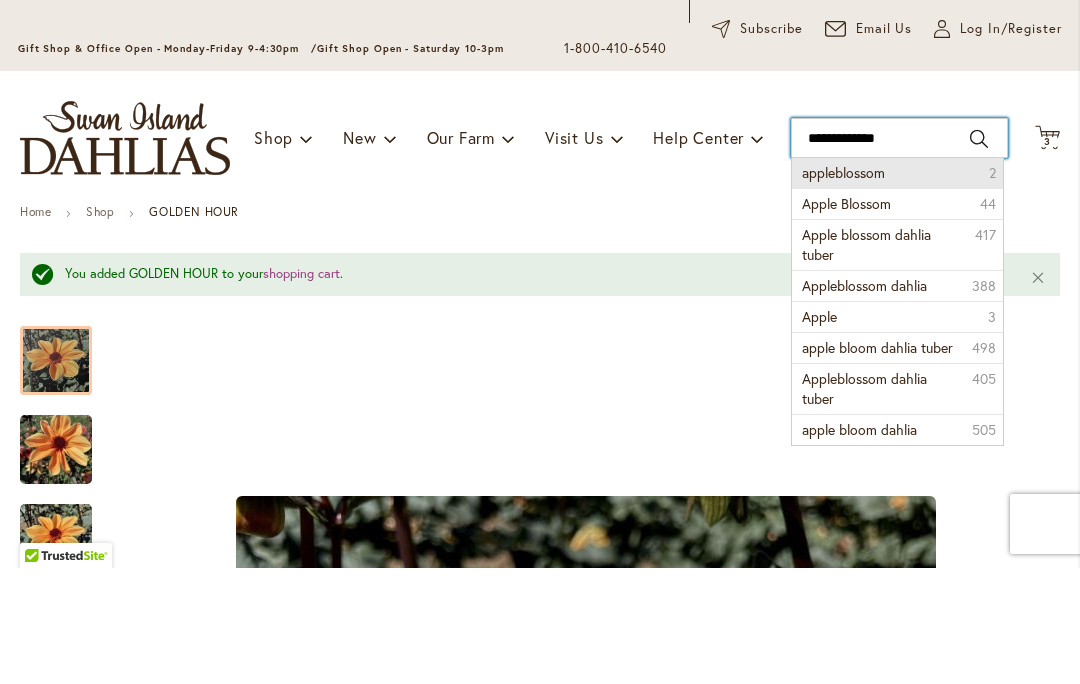 type on "**********" 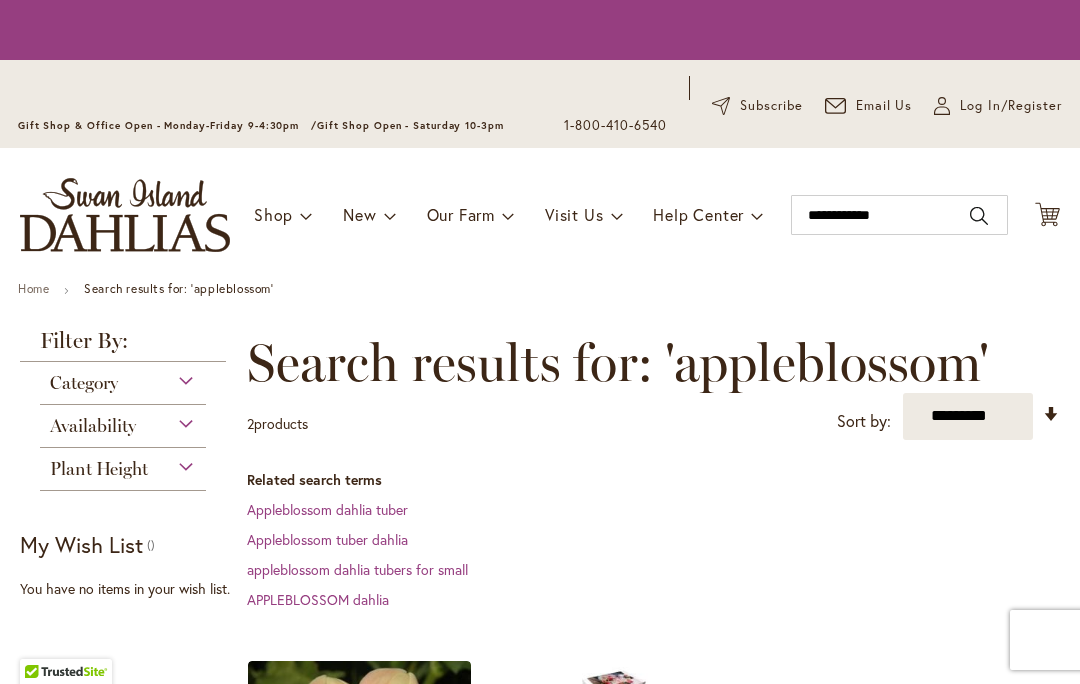 scroll, scrollTop: 0, scrollLeft: 0, axis: both 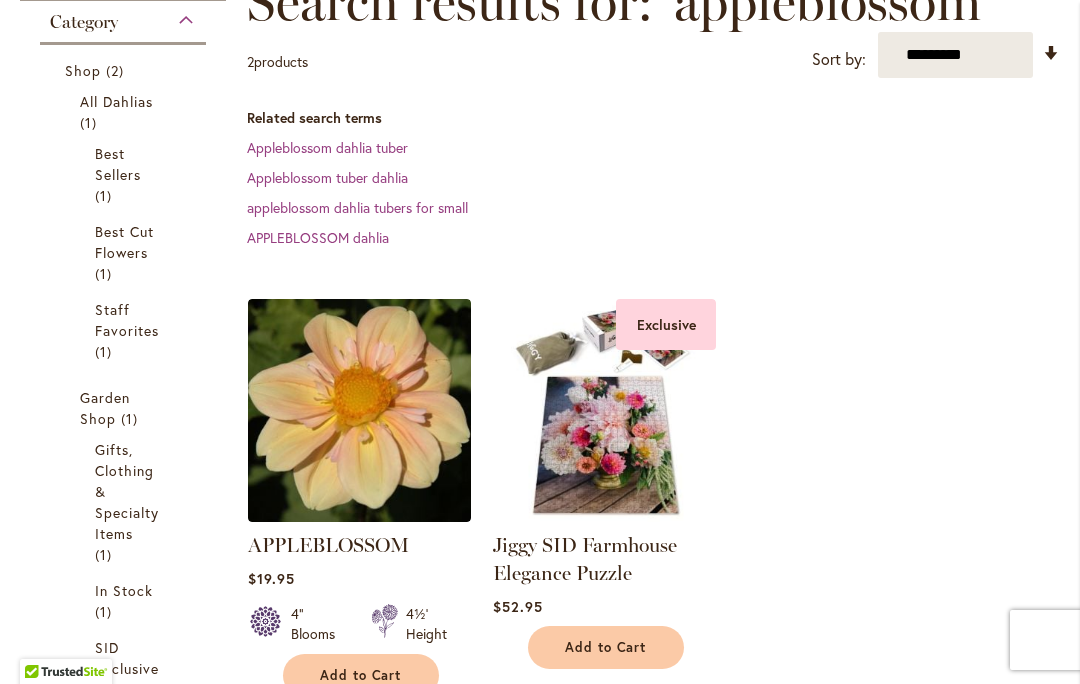 click at bounding box center [359, 410] 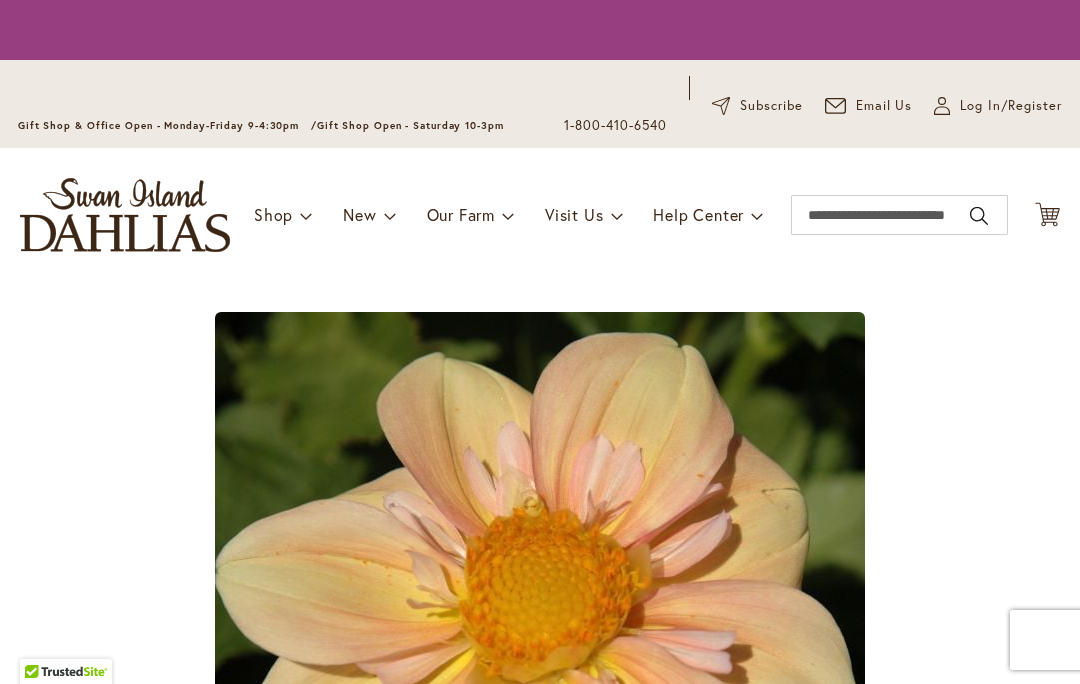 scroll, scrollTop: 0, scrollLeft: 0, axis: both 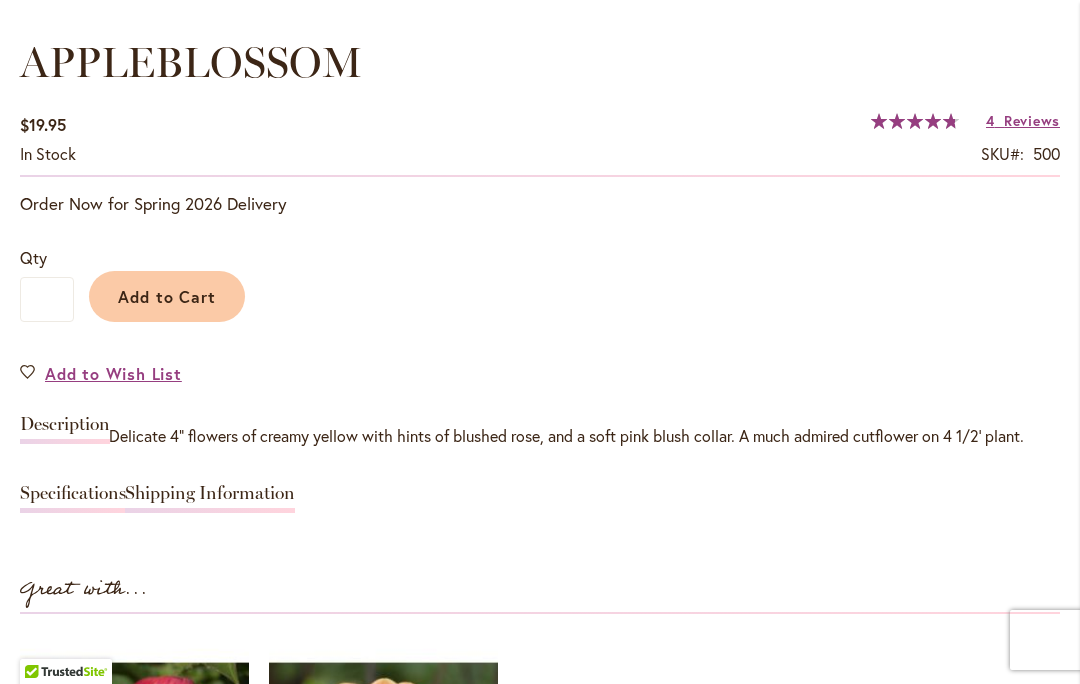click on "Add to Cart" at bounding box center (167, 296) 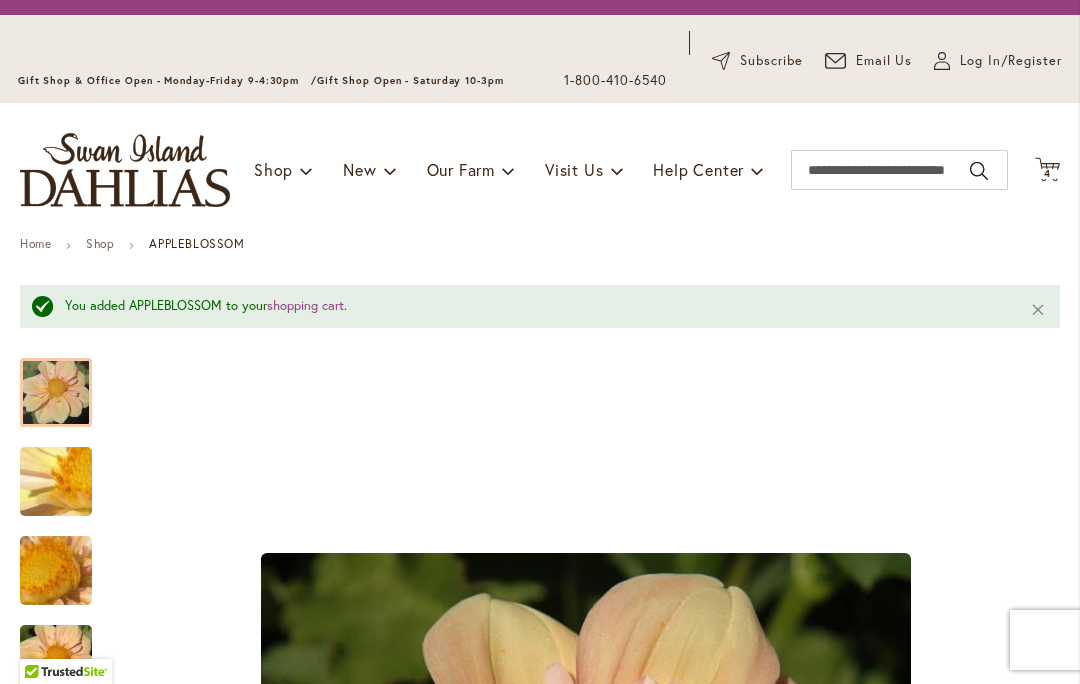 scroll, scrollTop: 84, scrollLeft: 0, axis: vertical 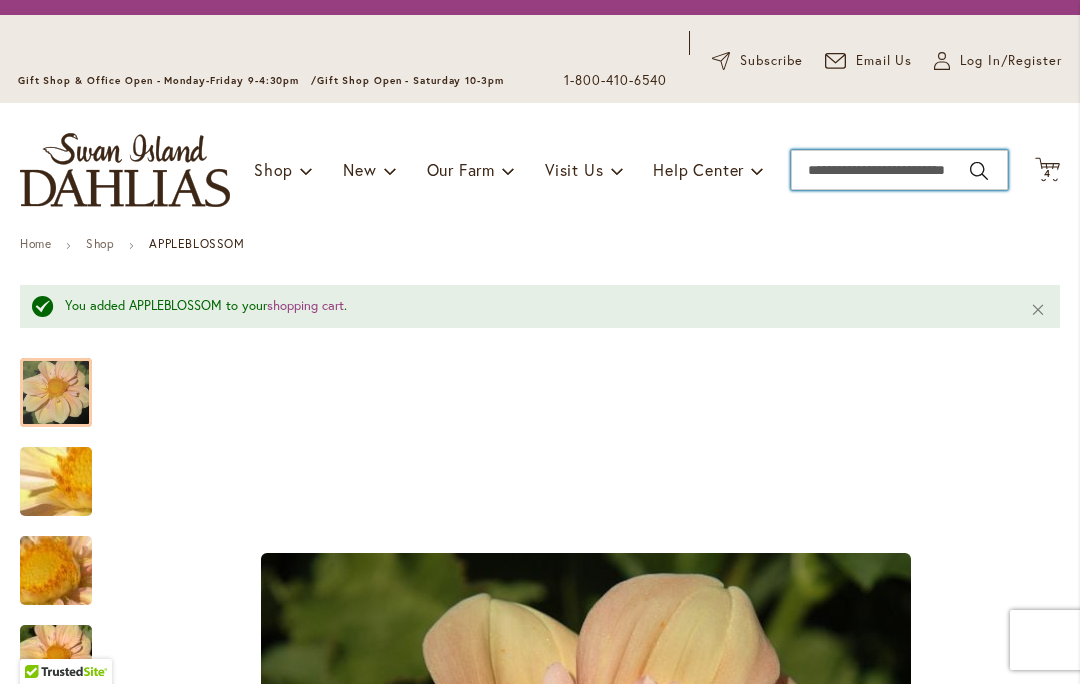 click on "Search" at bounding box center (899, 170) 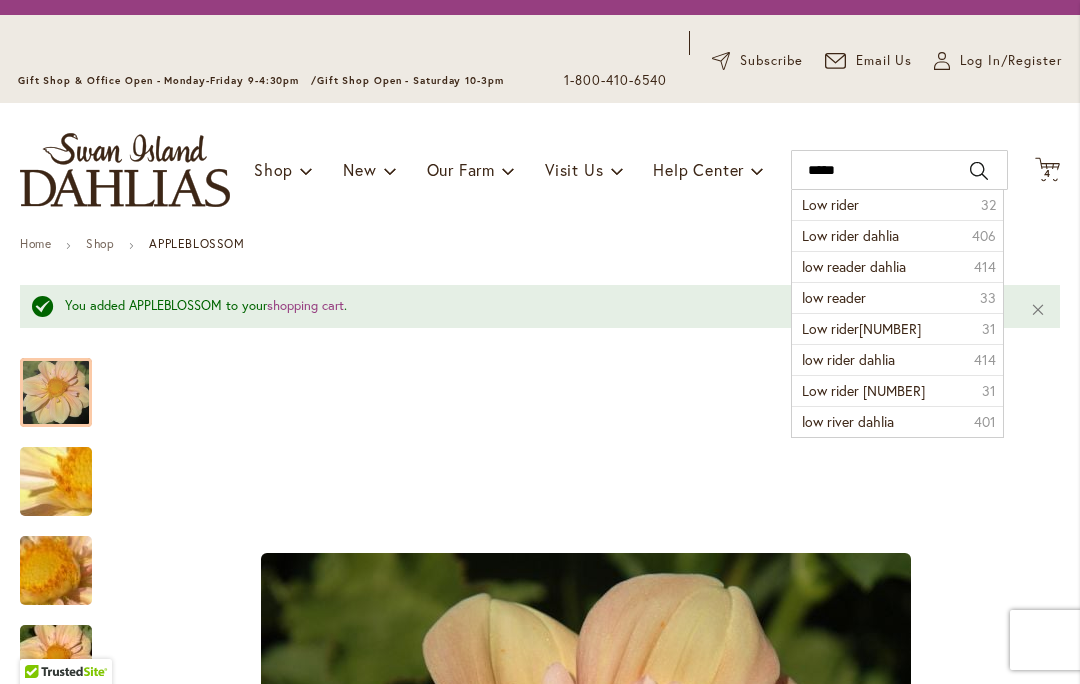 click on "Low rider" at bounding box center (830, 204) 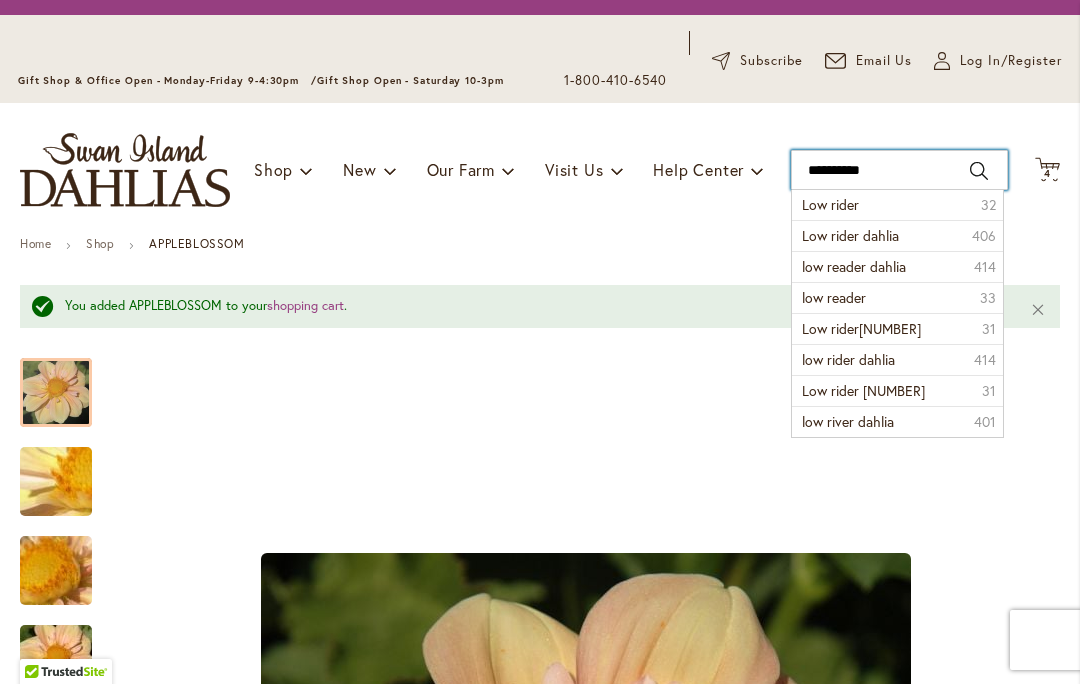 type on "*********" 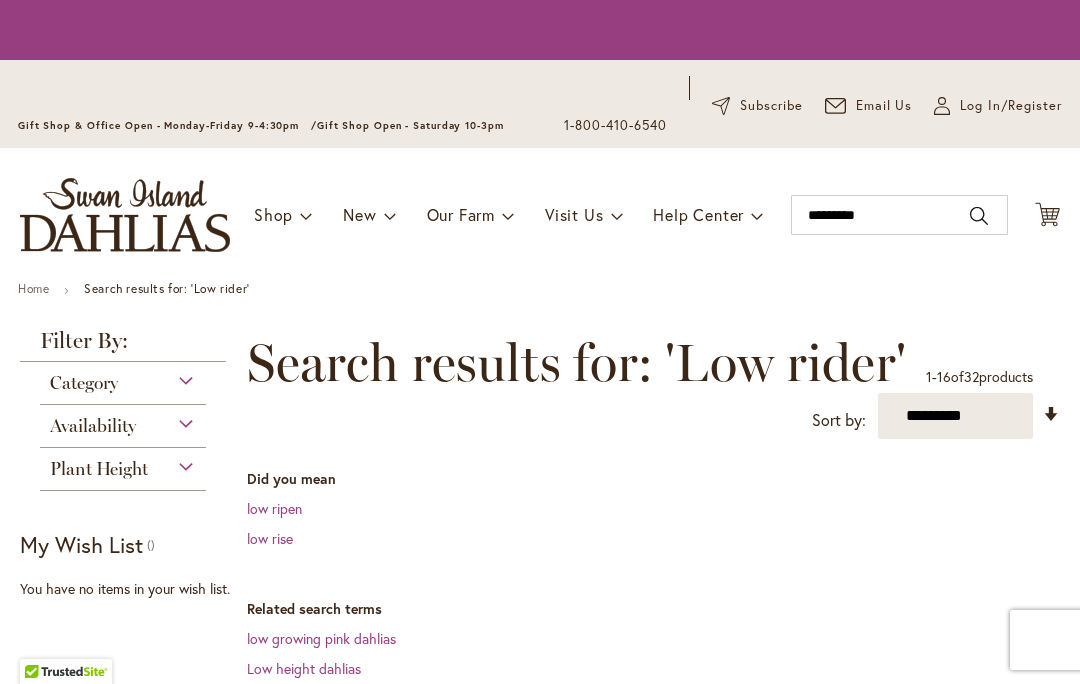 scroll, scrollTop: 0, scrollLeft: 0, axis: both 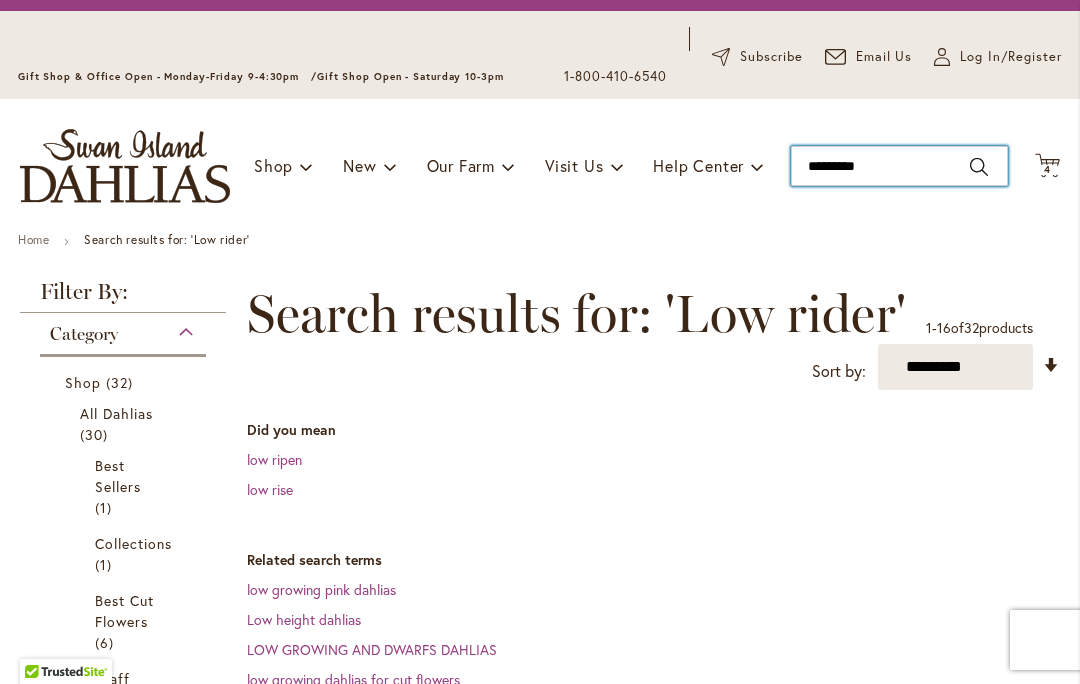 click on "*********" at bounding box center [899, 166] 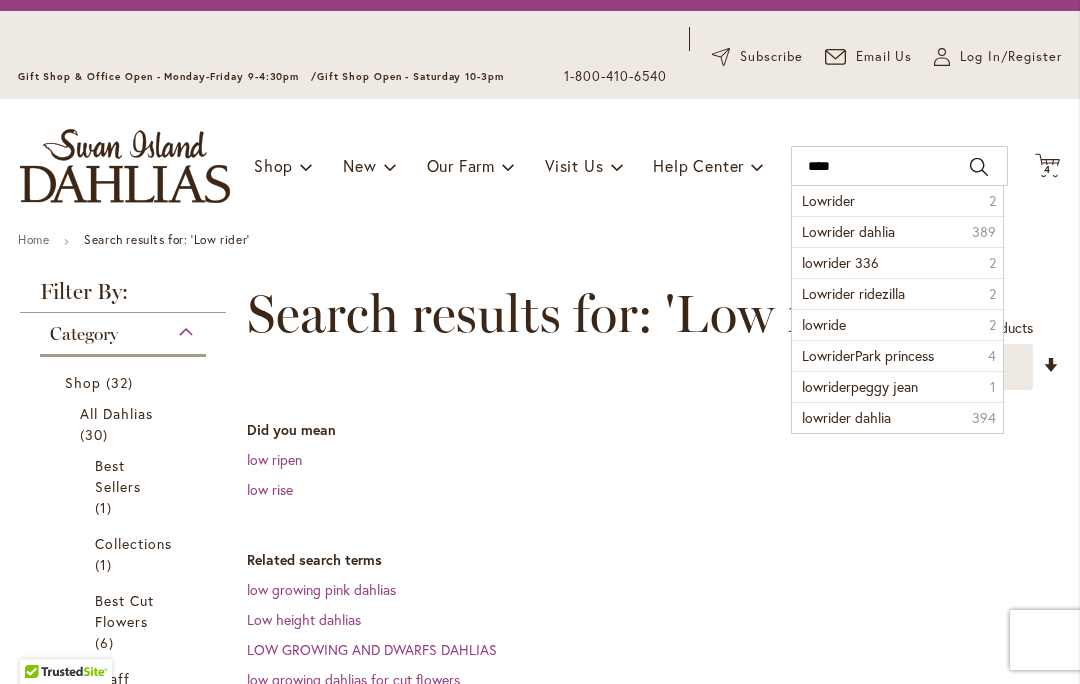 click on "Lowrider 2" at bounding box center [897, 201] 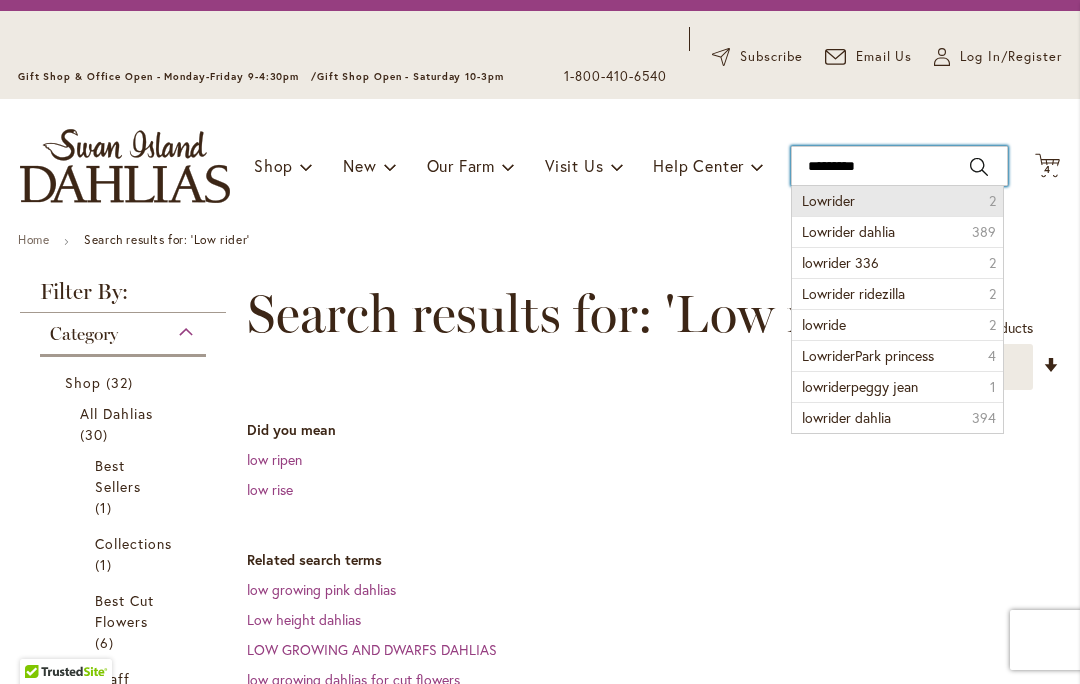type on "********" 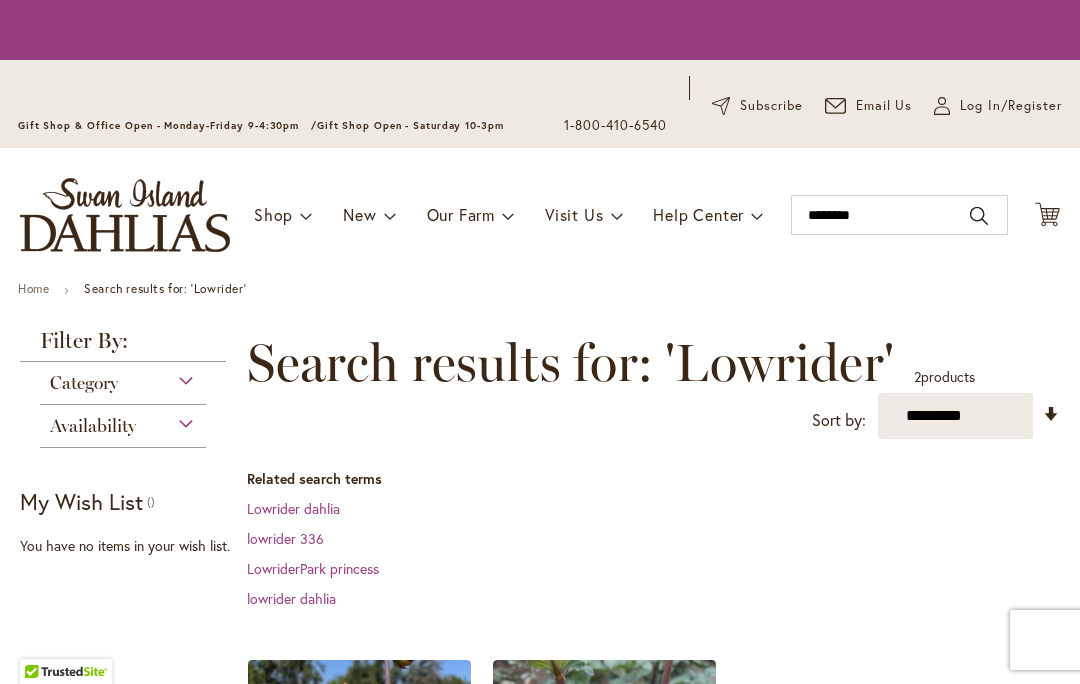 scroll, scrollTop: 0, scrollLeft: 0, axis: both 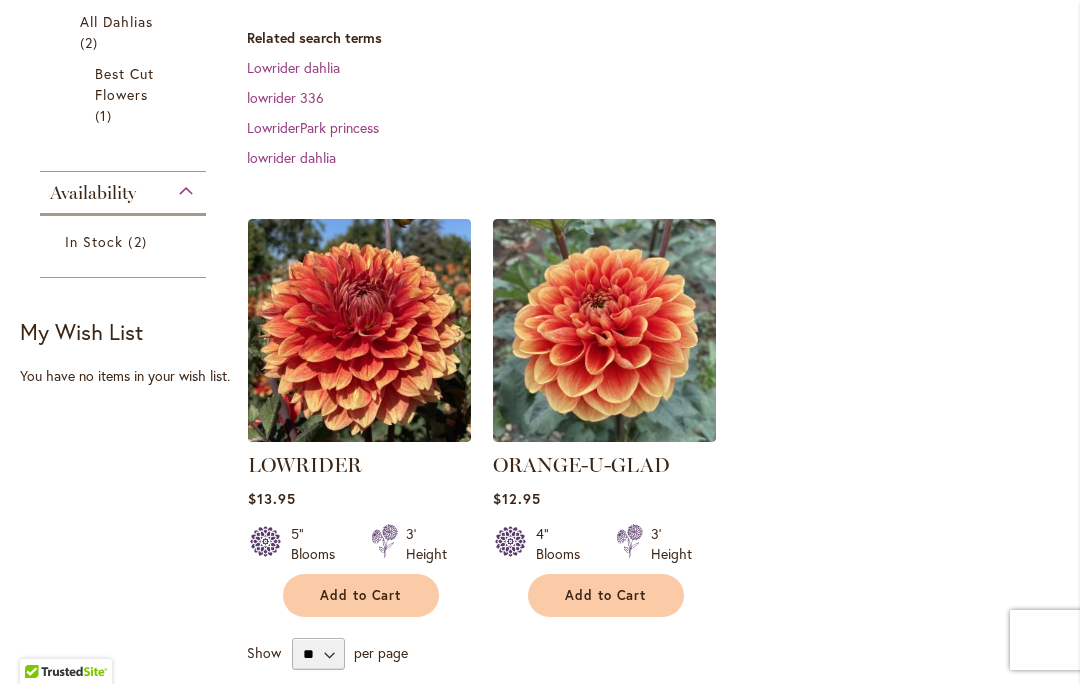 click at bounding box center [359, 330] 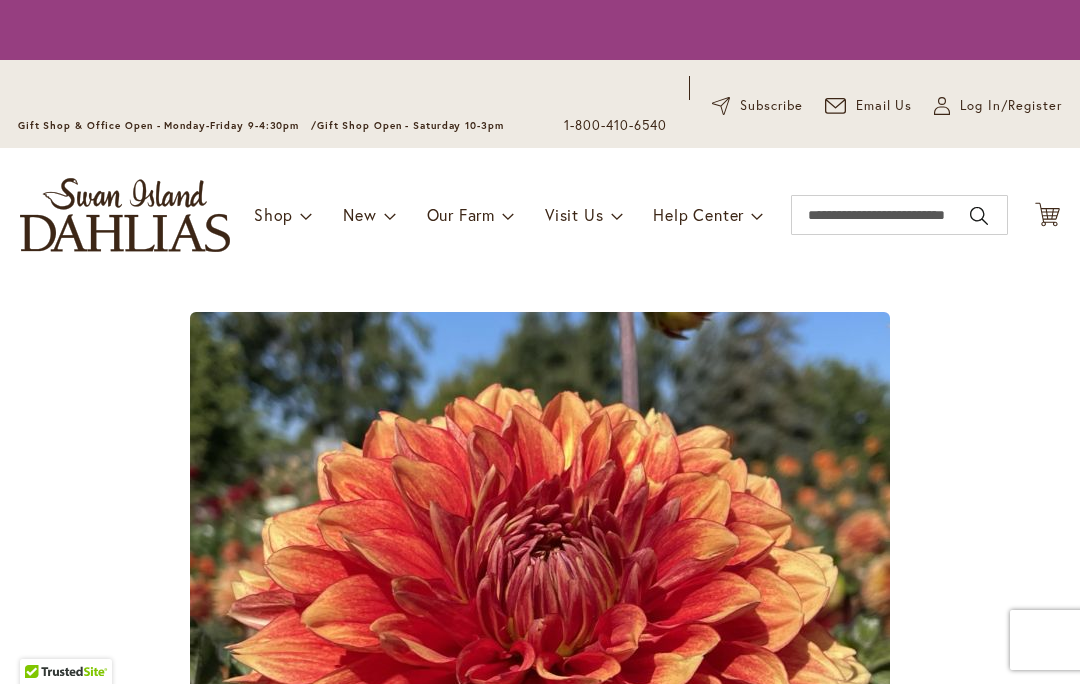 scroll, scrollTop: 0, scrollLeft: 0, axis: both 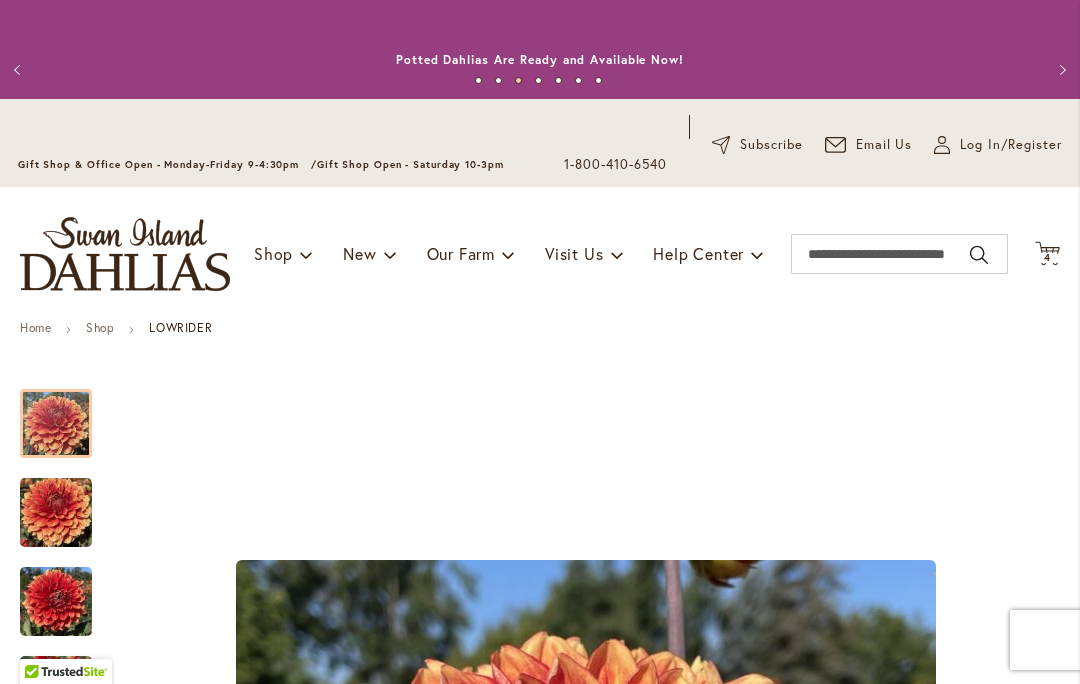 click on "Cart
.cls-1 {
fill: #231f20;
}" 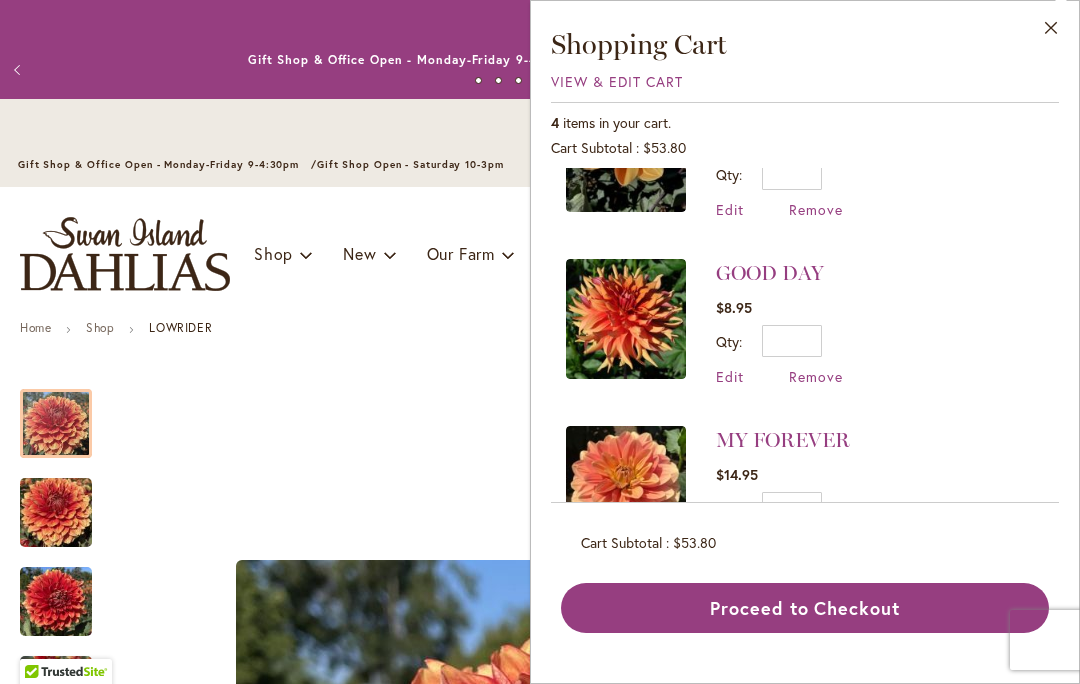 scroll, scrollTop: 257, scrollLeft: 0, axis: vertical 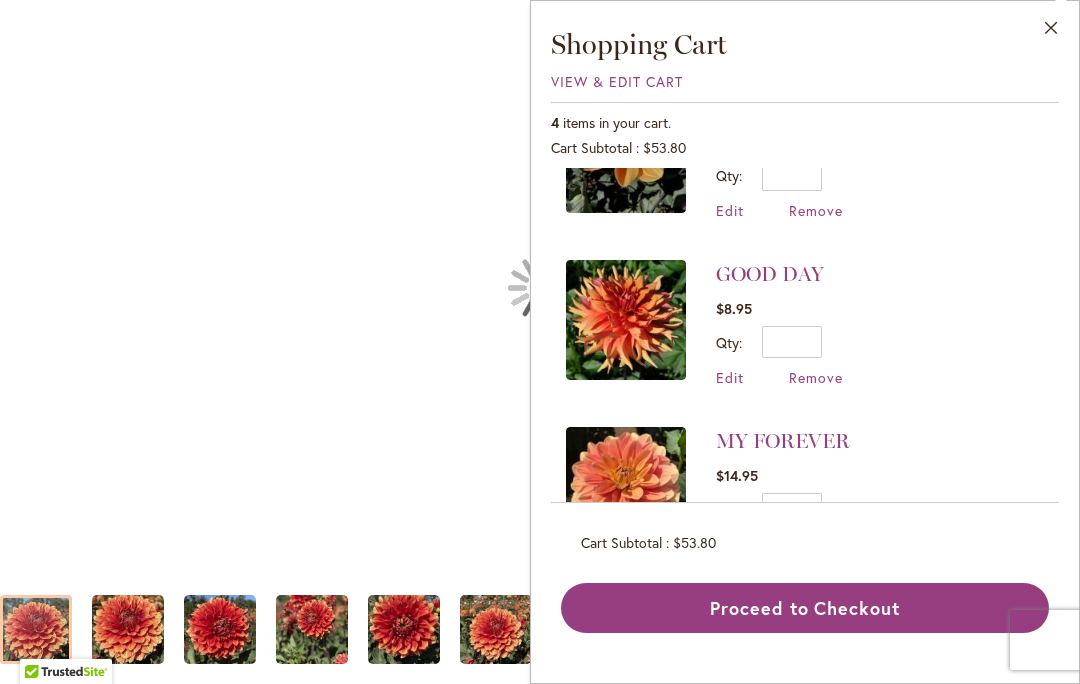 click at bounding box center (540, 287) 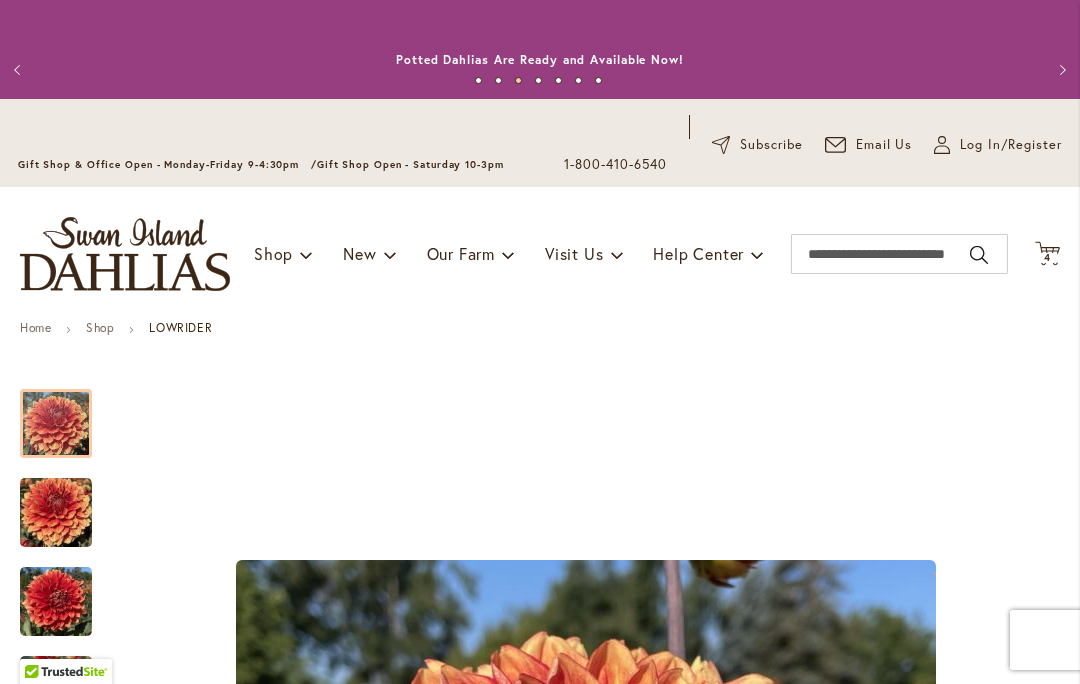 scroll, scrollTop: 0, scrollLeft: 0, axis: both 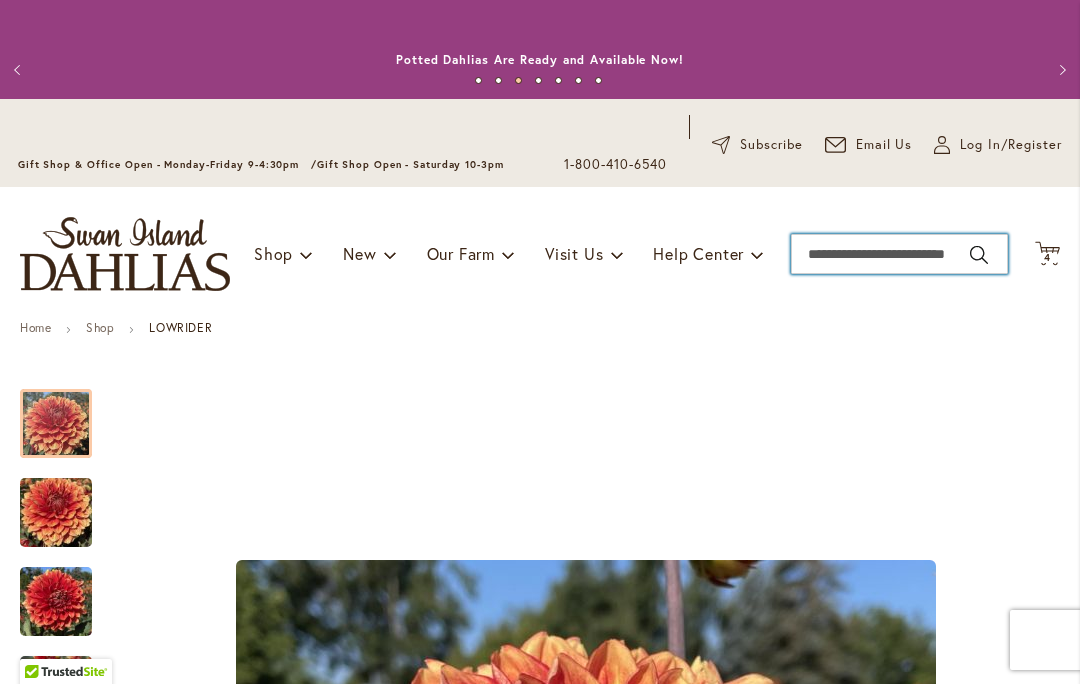 click on "Search" at bounding box center [899, 254] 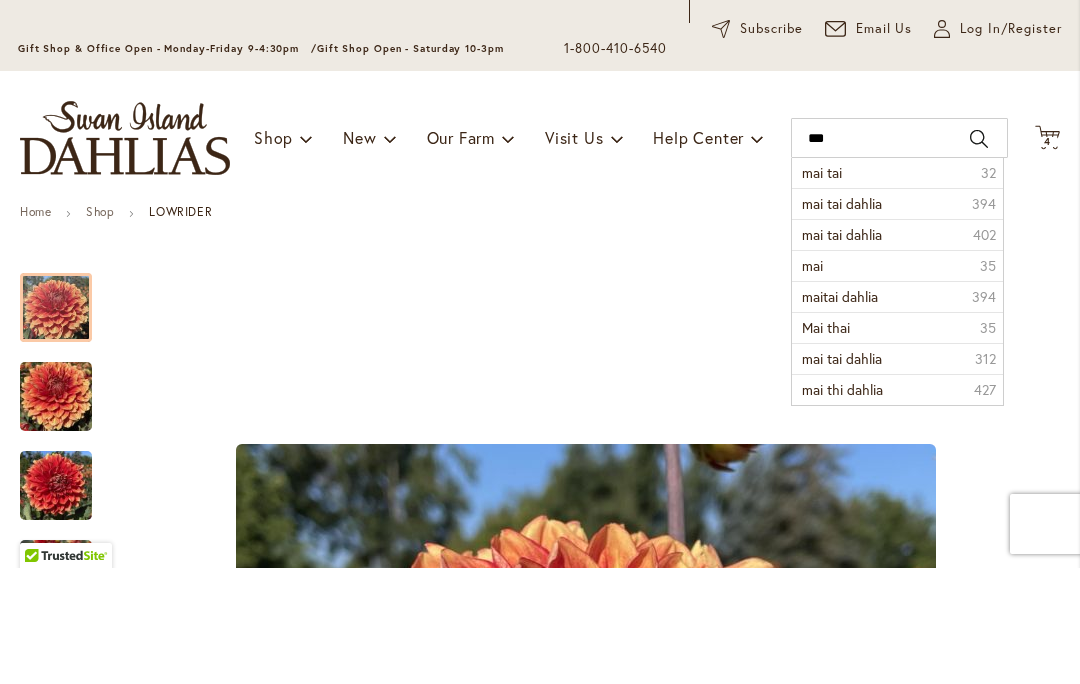 click on "mai tai 32" at bounding box center [897, 289] 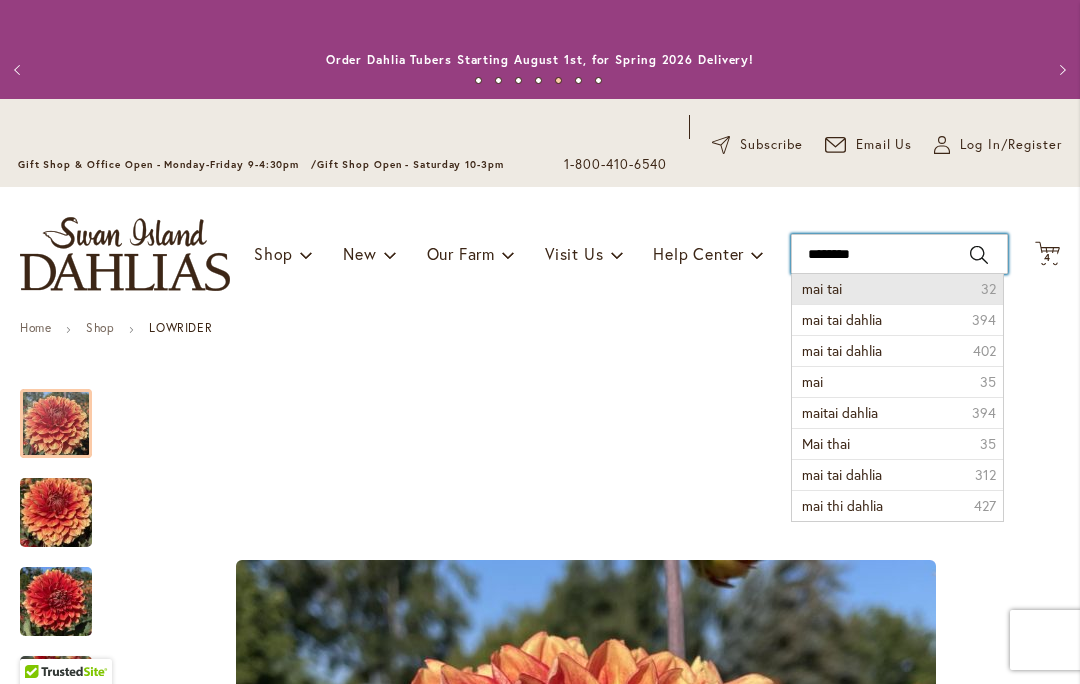 type on "*******" 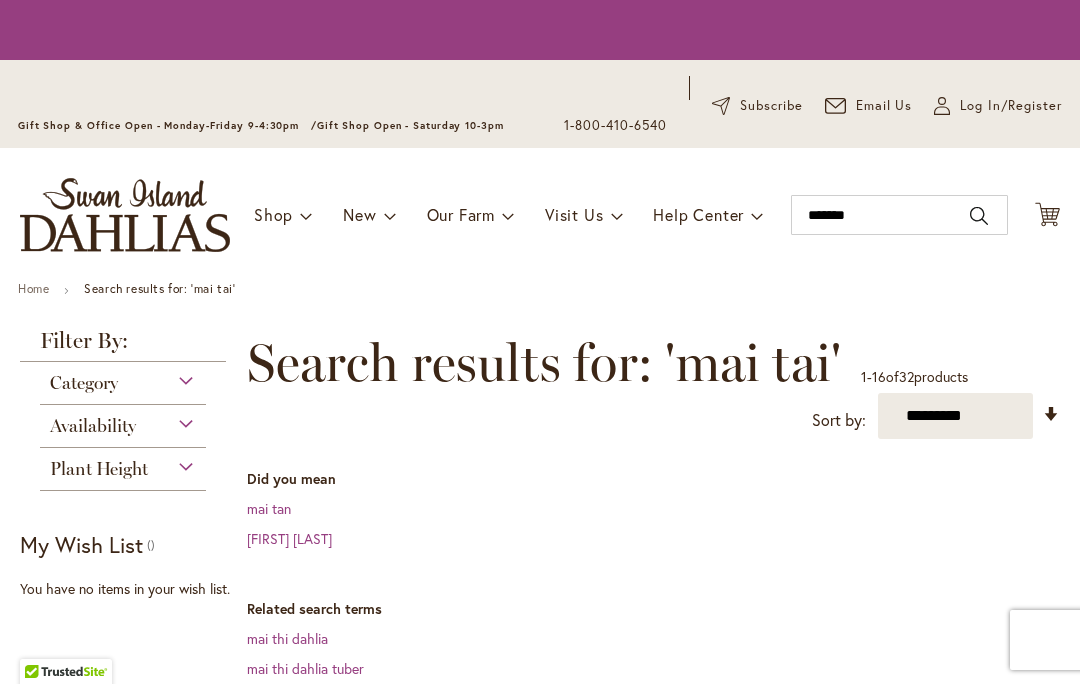 scroll, scrollTop: 0, scrollLeft: 0, axis: both 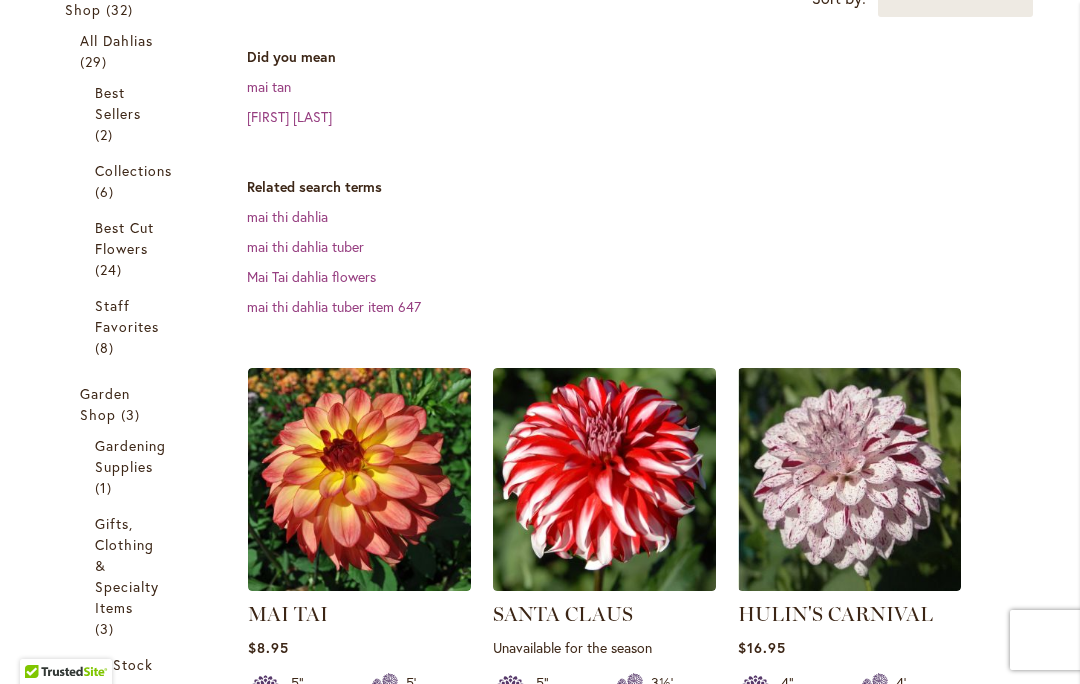 click at bounding box center [359, 479] 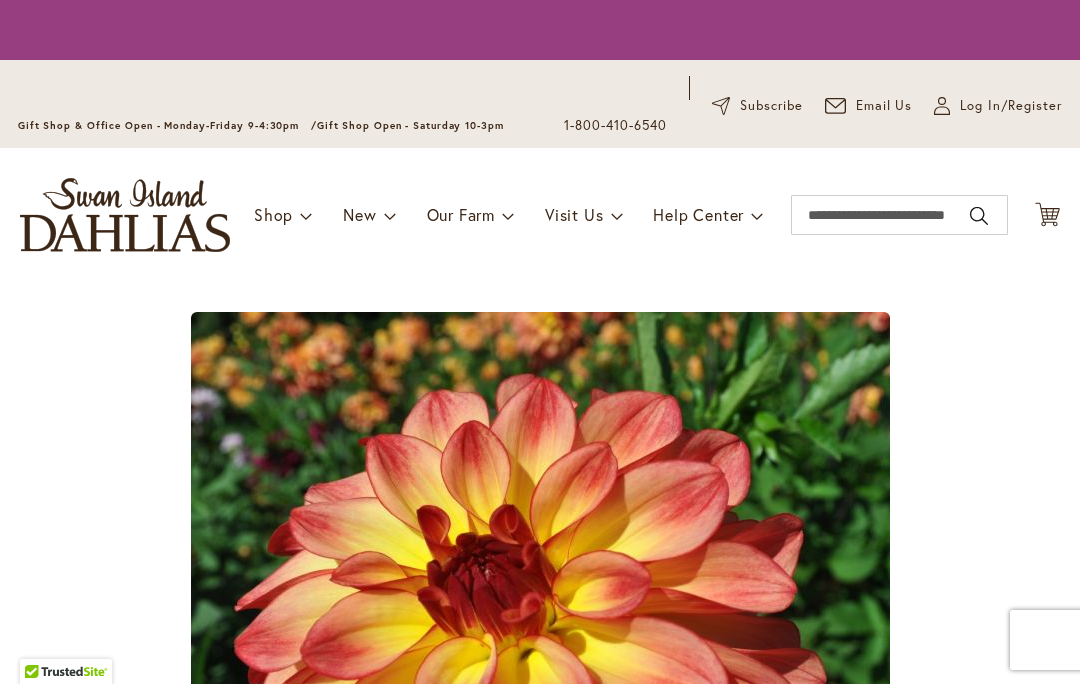 scroll, scrollTop: 0, scrollLeft: 0, axis: both 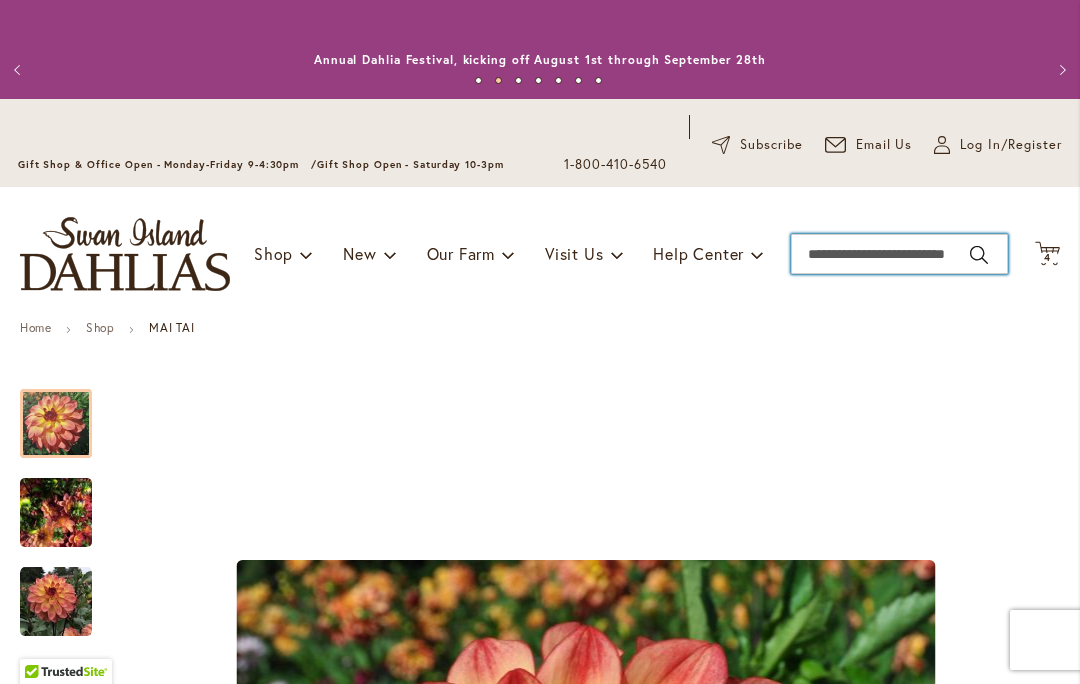 click on "Search" at bounding box center (899, 254) 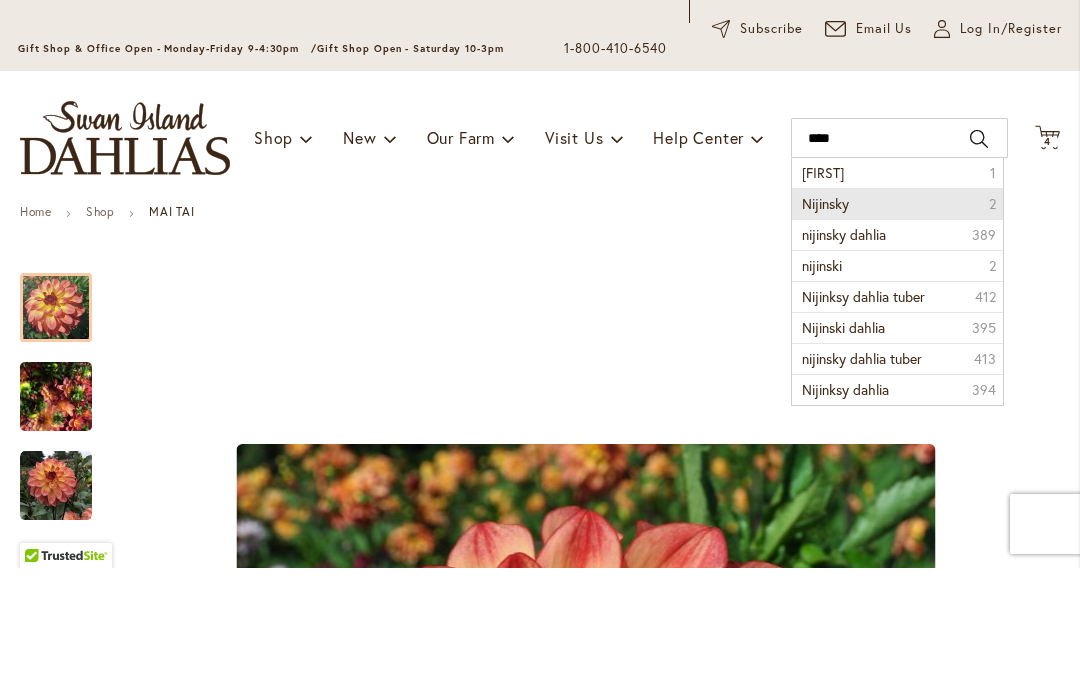 click on "Nijinsky 2" at bounding box center [897, 319] 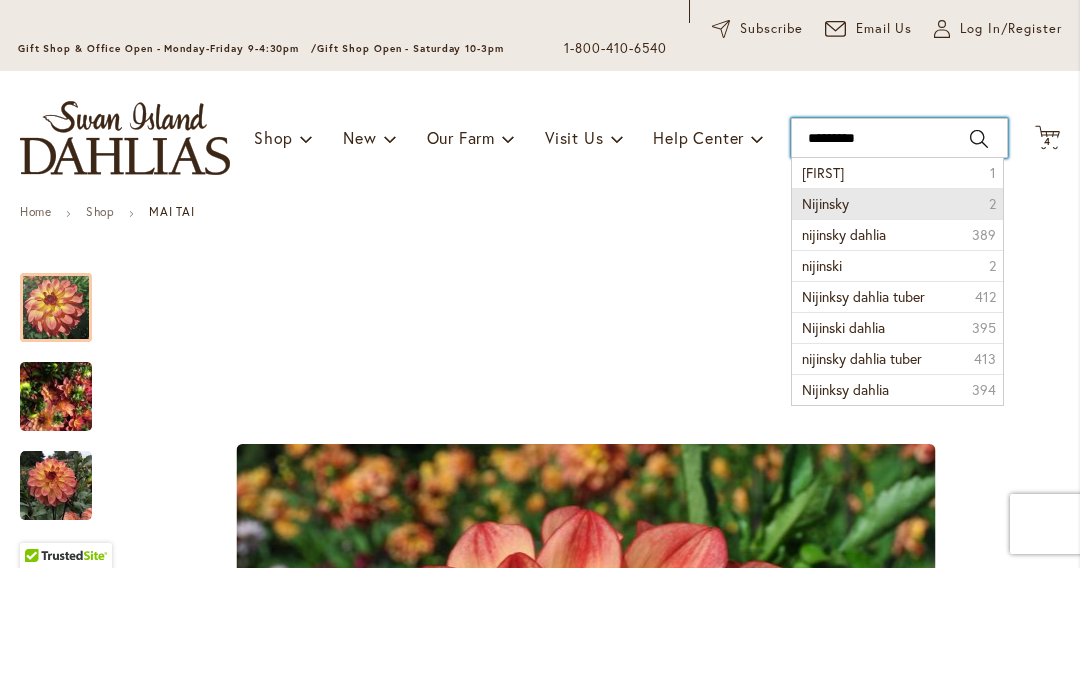 type on "********" 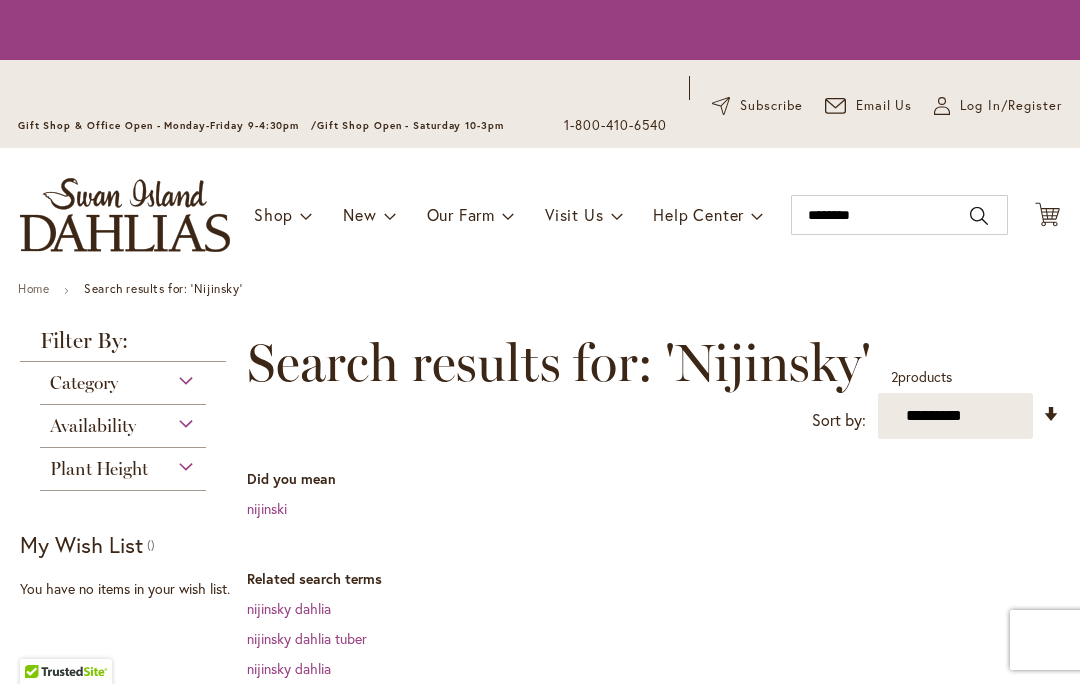 scroll, scrollTop: 0, scrollLeft: 0, axis: both 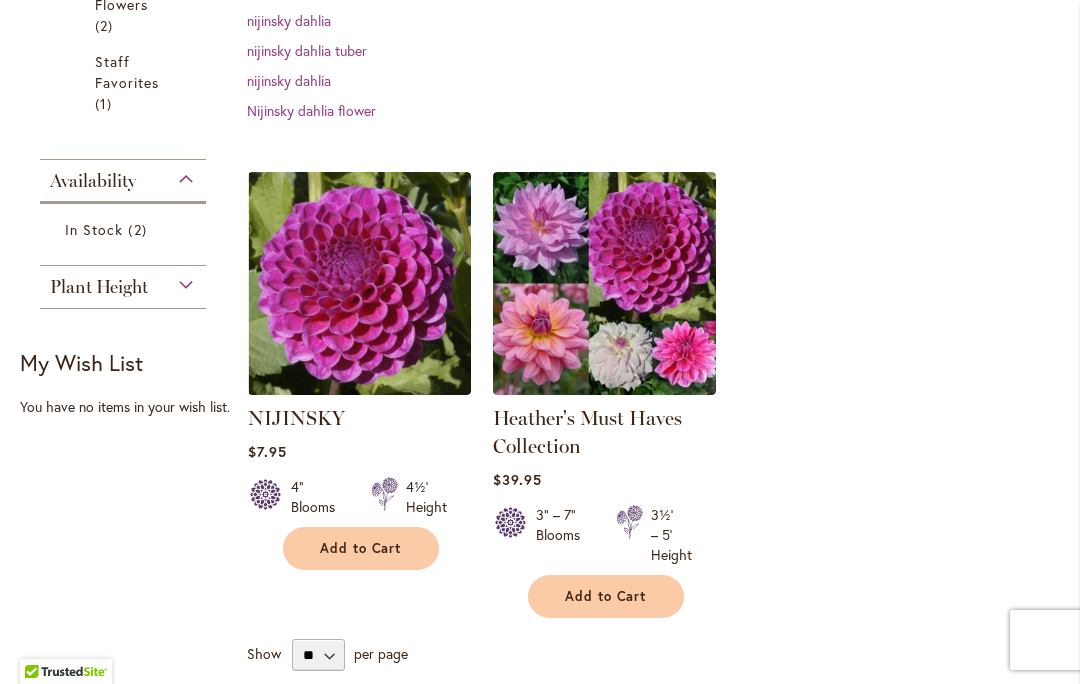 click at bounding box center (359, 283) 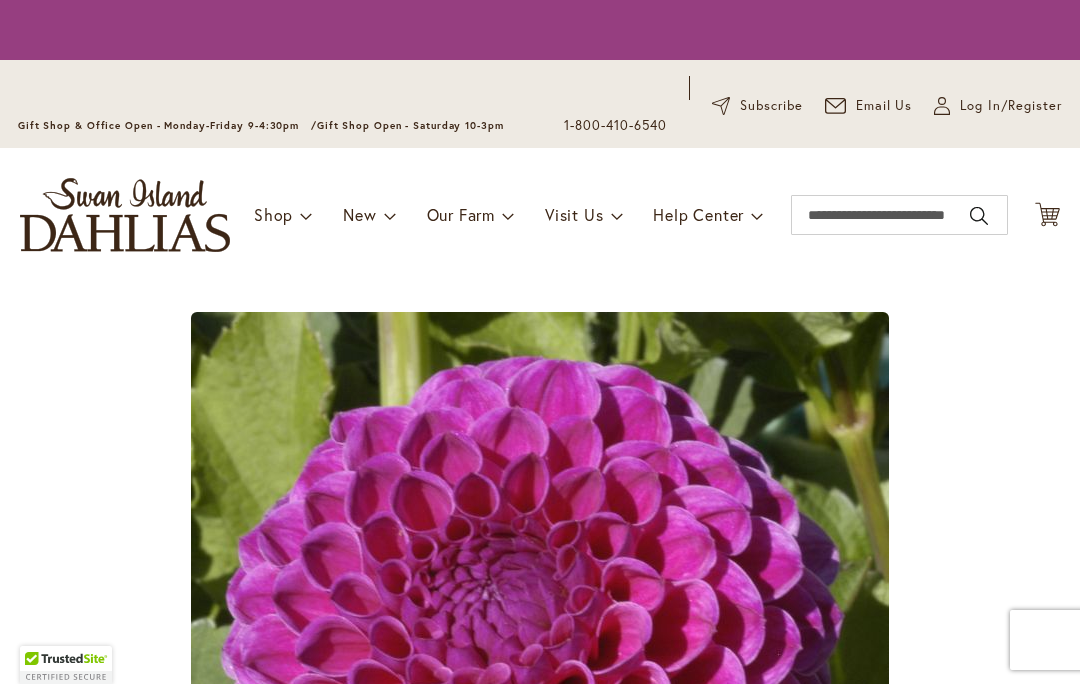 scroll, scrollTop: 0, scrollLeft: 0, axis: both 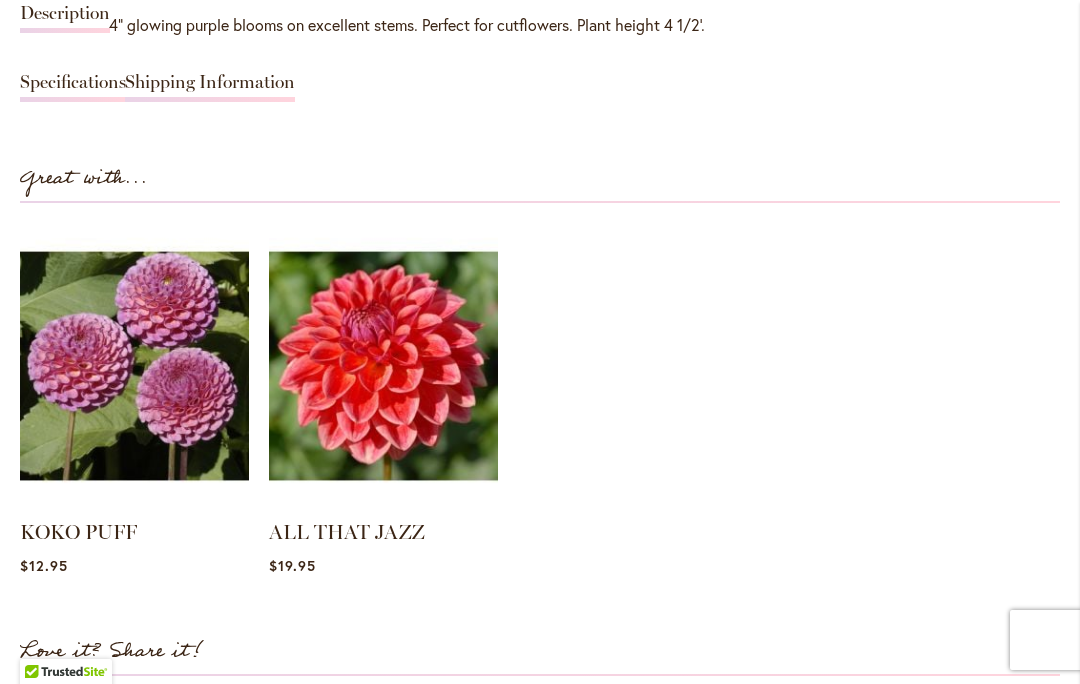 click at bounding box center [134, 366] 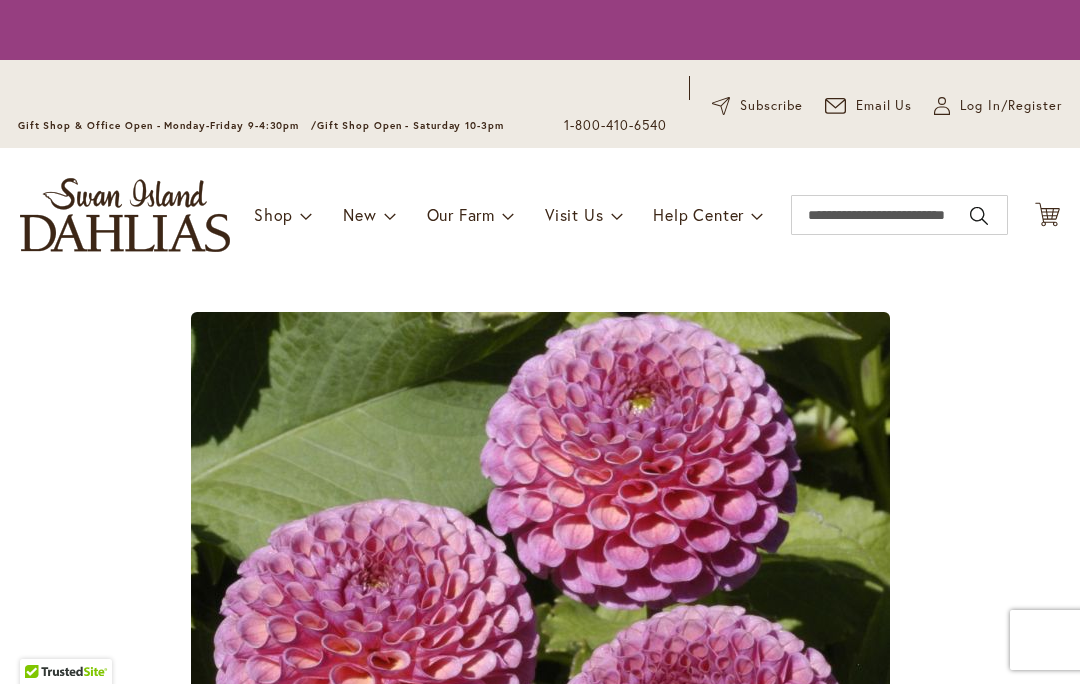 scroll, scrollTop: 0, scrollLeft: 0, axis: both 